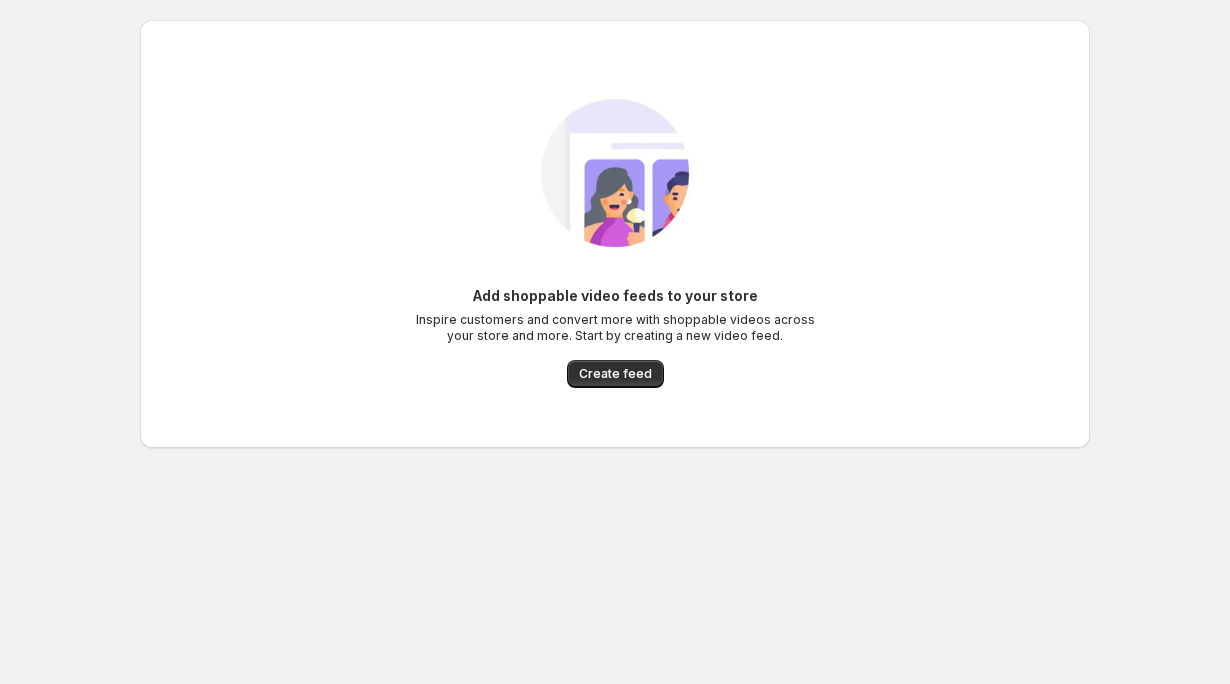 scroll, scrollTop: 0, scrollLeft: 0, axis: both 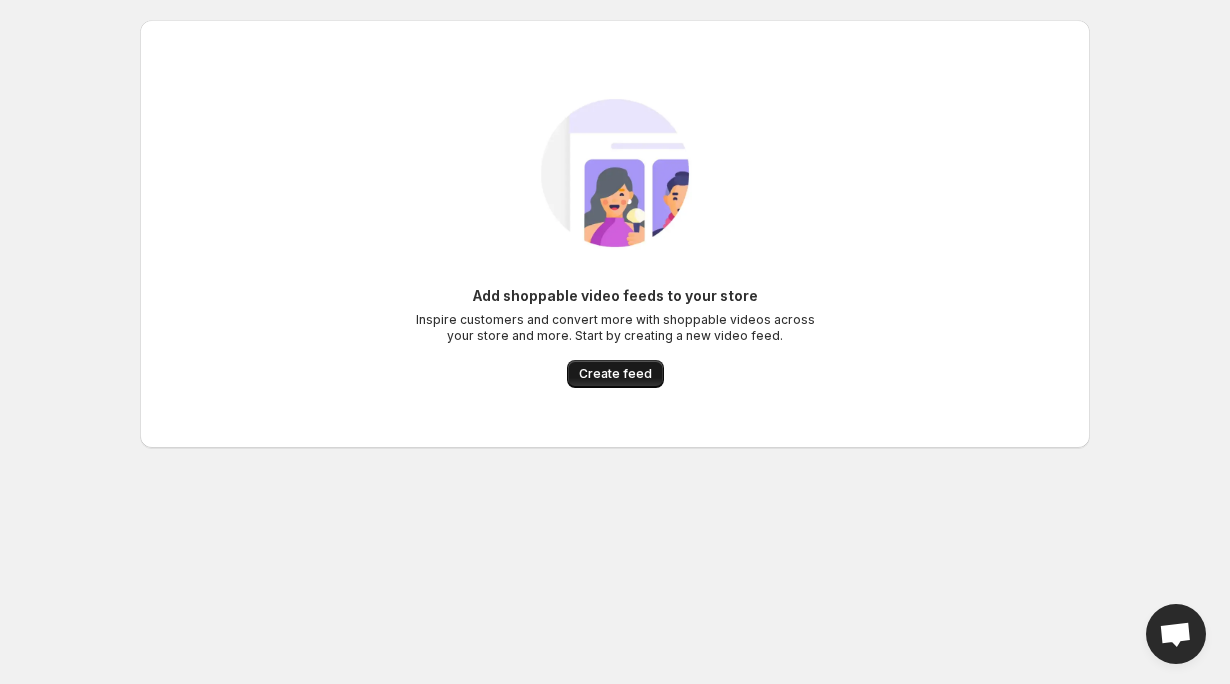 click on "Create feed" at bounding box center (615, 374) 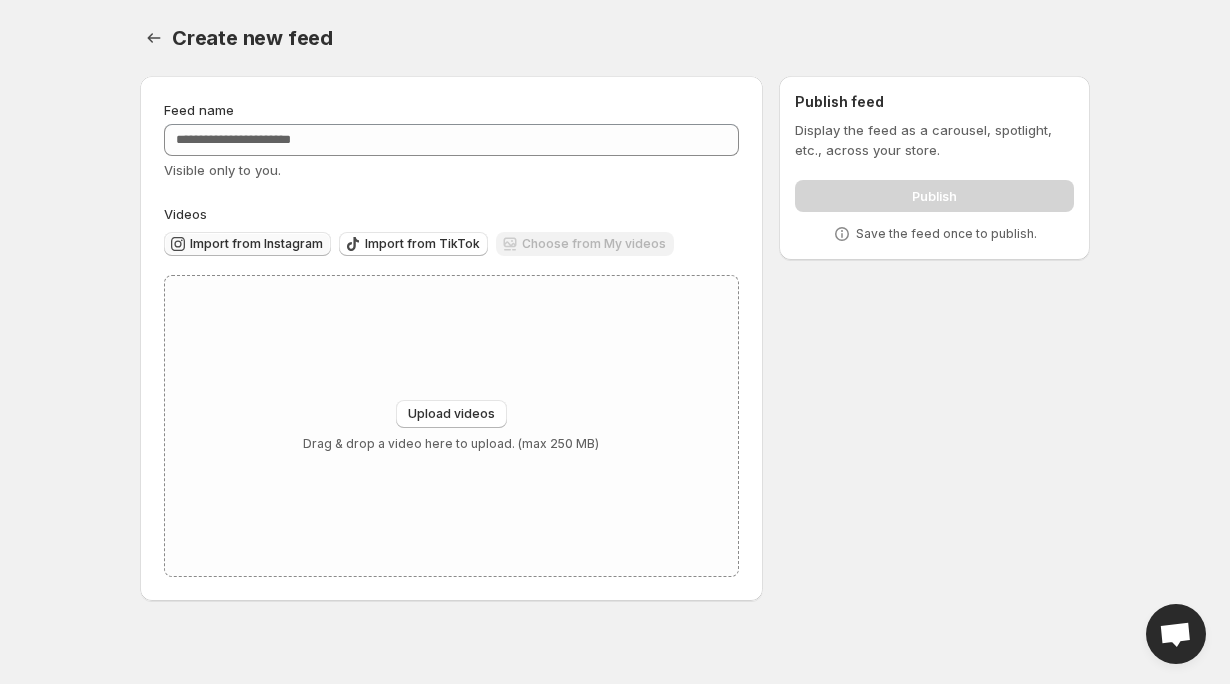 click on "Import from Instagram" at bounding box center (256, 244) 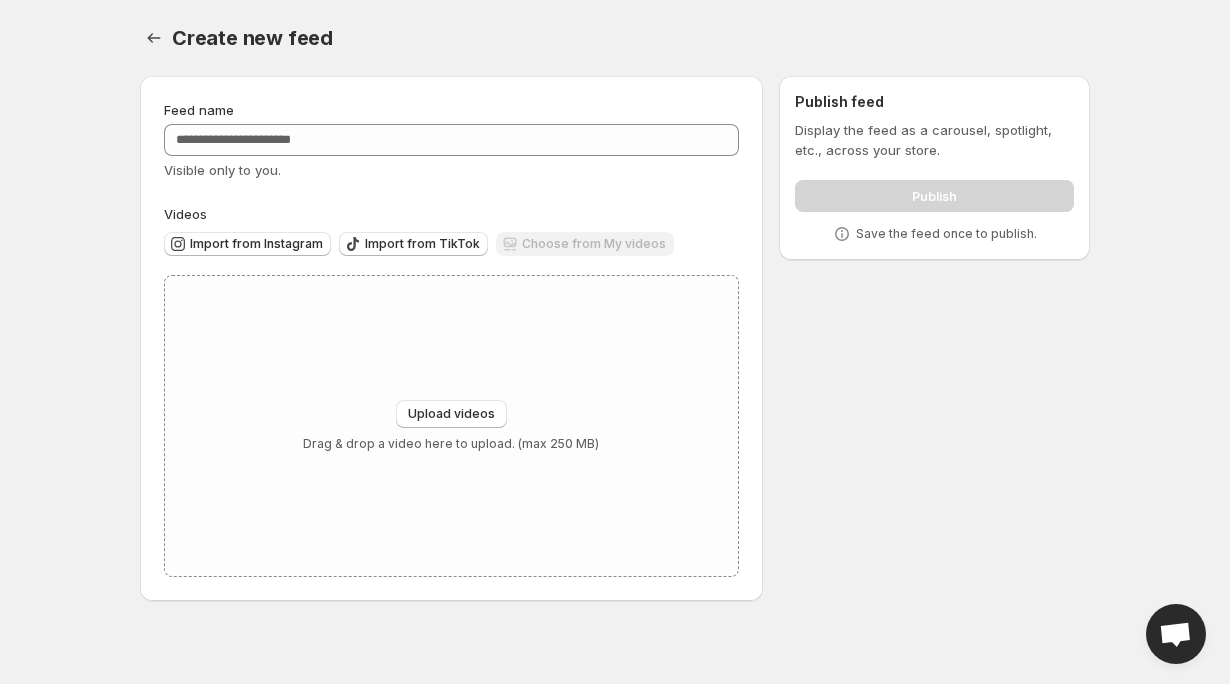 click on "Publish" at bounding box center (934, 192) 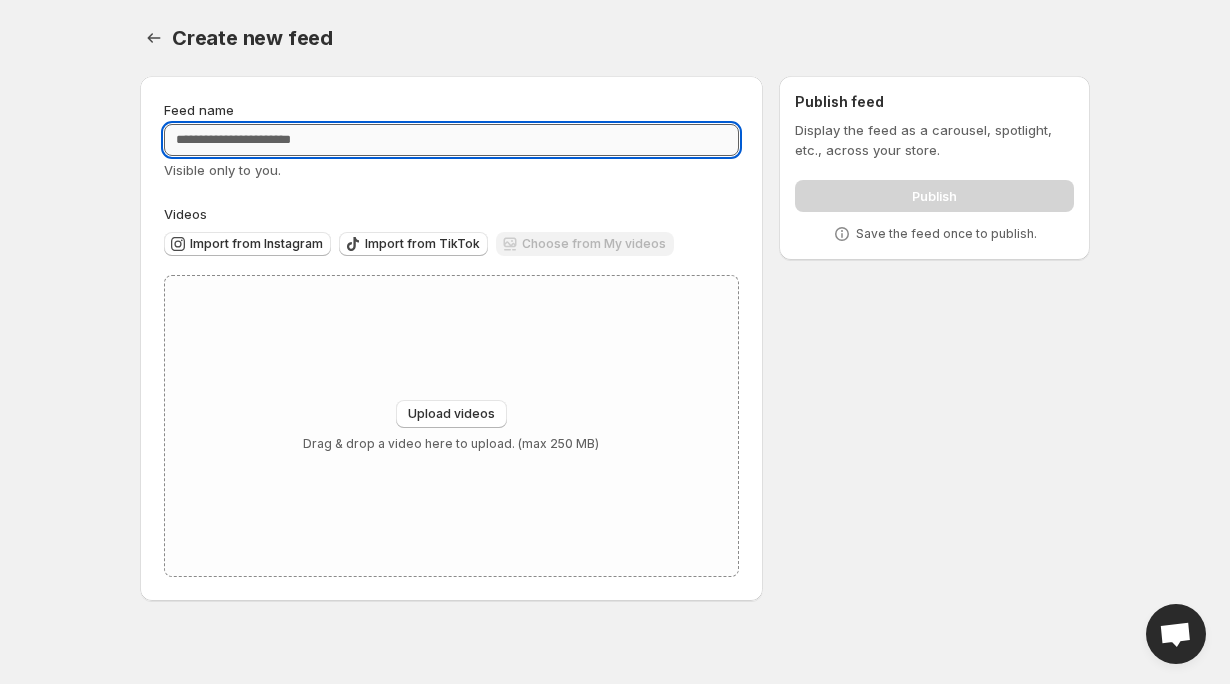 click on "Feed name" at bounding box center (451, 140) 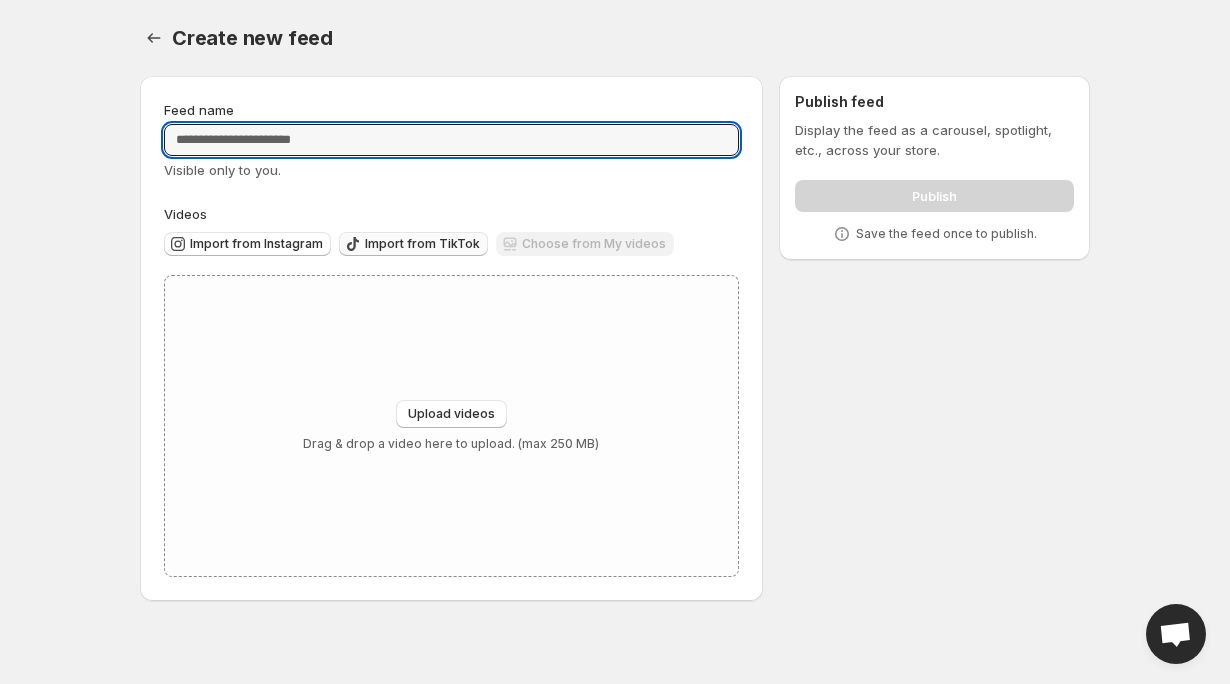 click on "Import from TikTok" at bounding box center (422, 244) 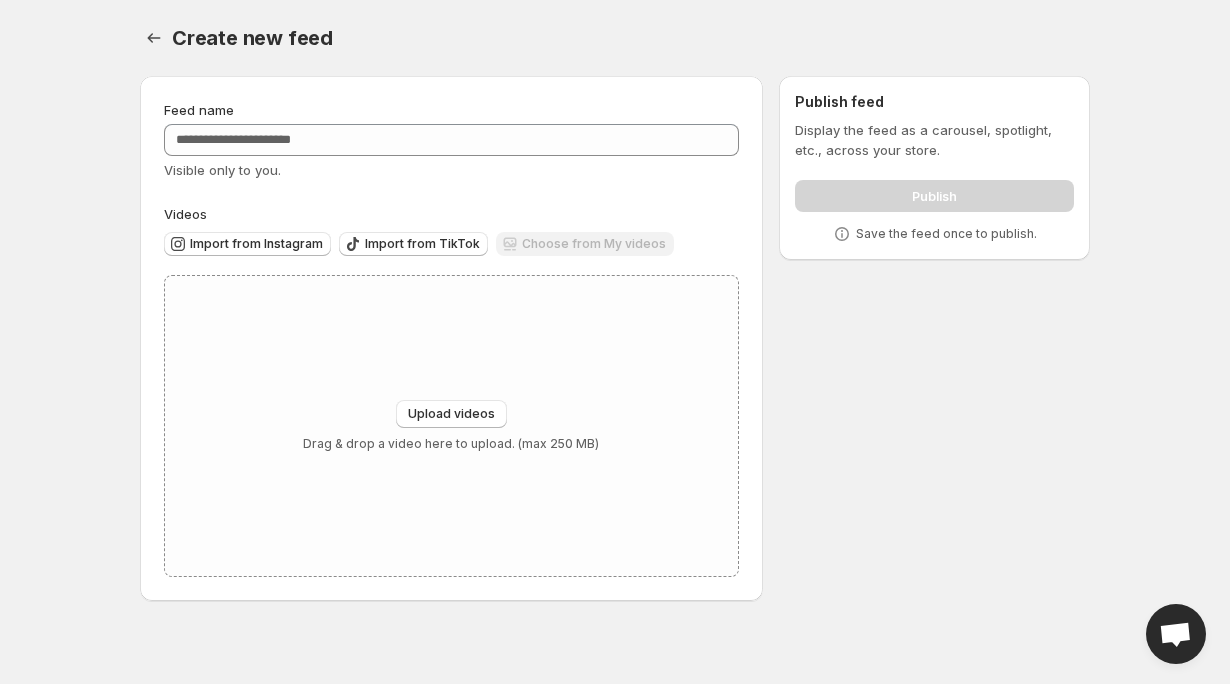 click on "Choose from My videos" at bounding box center (585, 245) 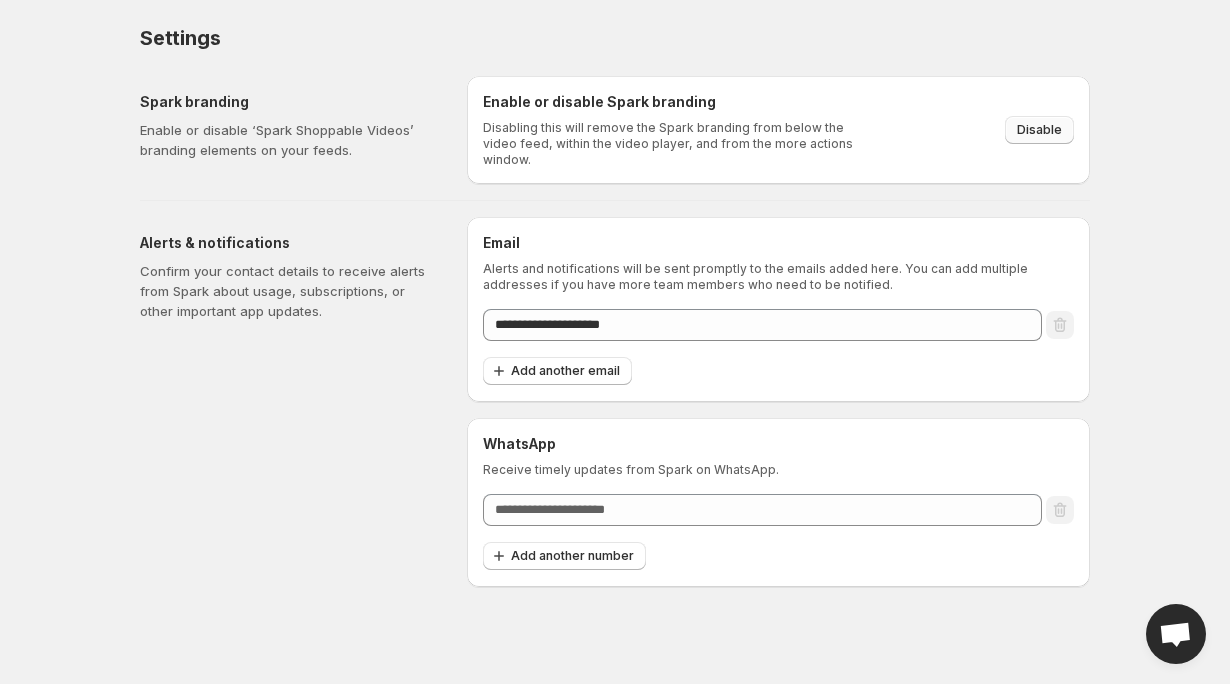 click on "Disable" at bounding box center [1039, 130] 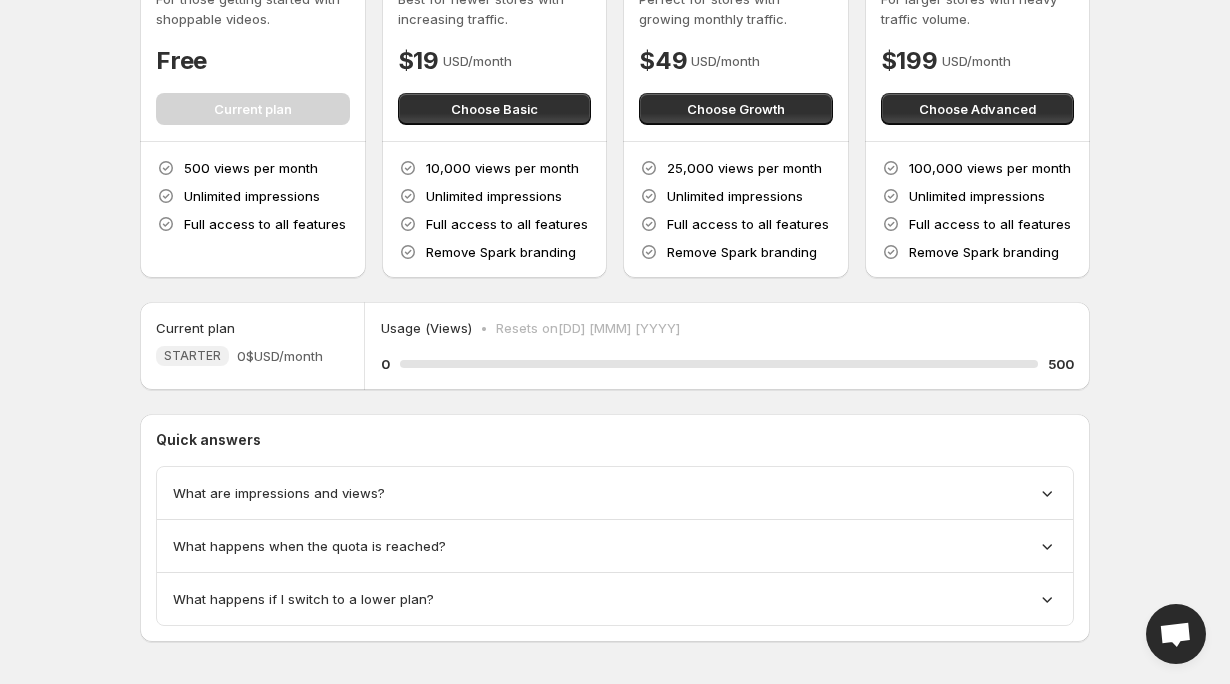 scroll, scrollTop: 157, scrollLeft: 0, axis: vertical 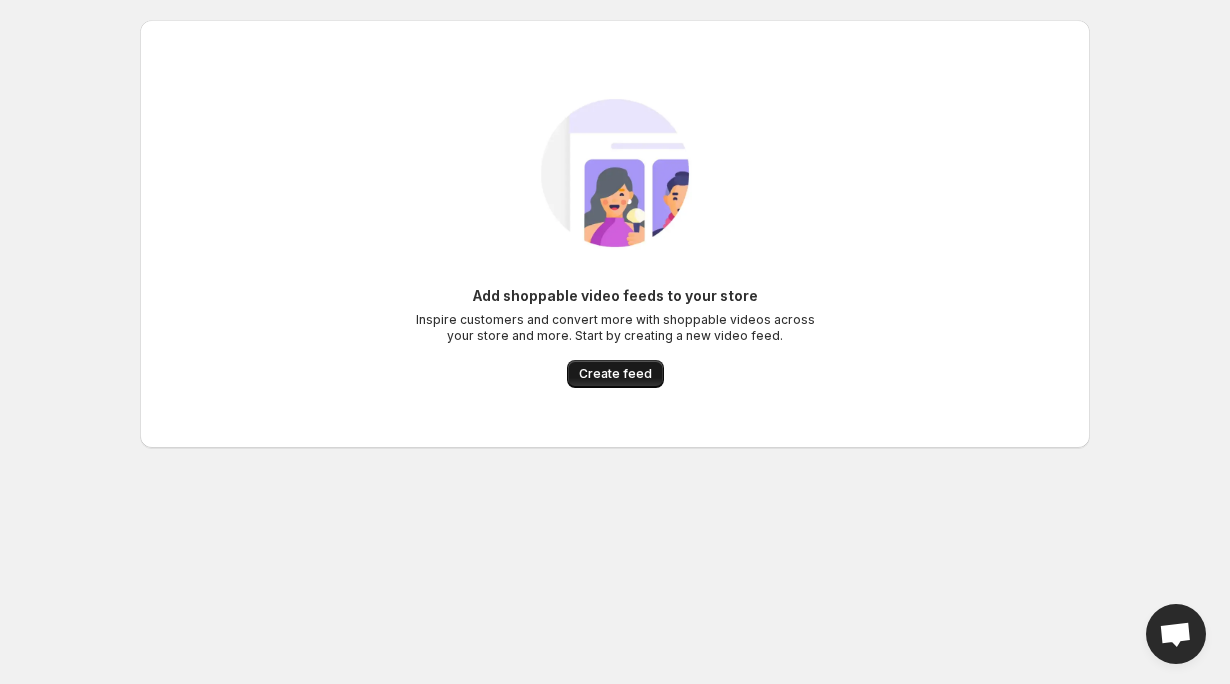 click on "Create feed" at bounding box center [615, 374] 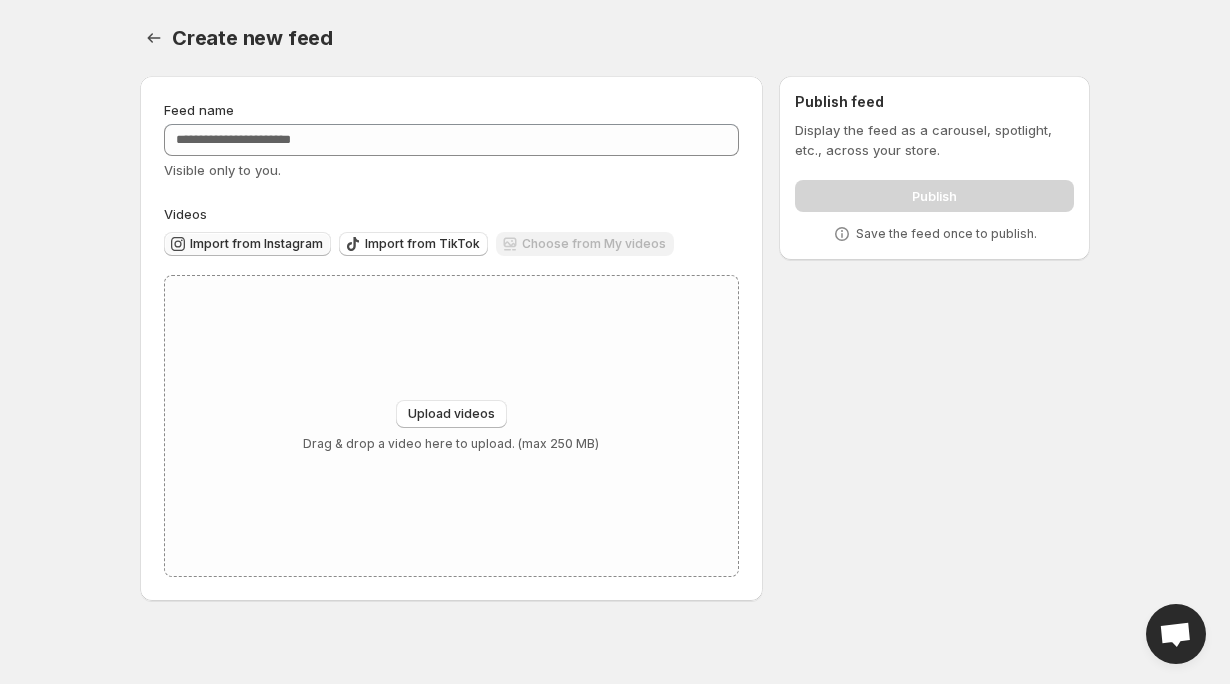 click on "Import from Instagram" at bounding box center (256, 244) 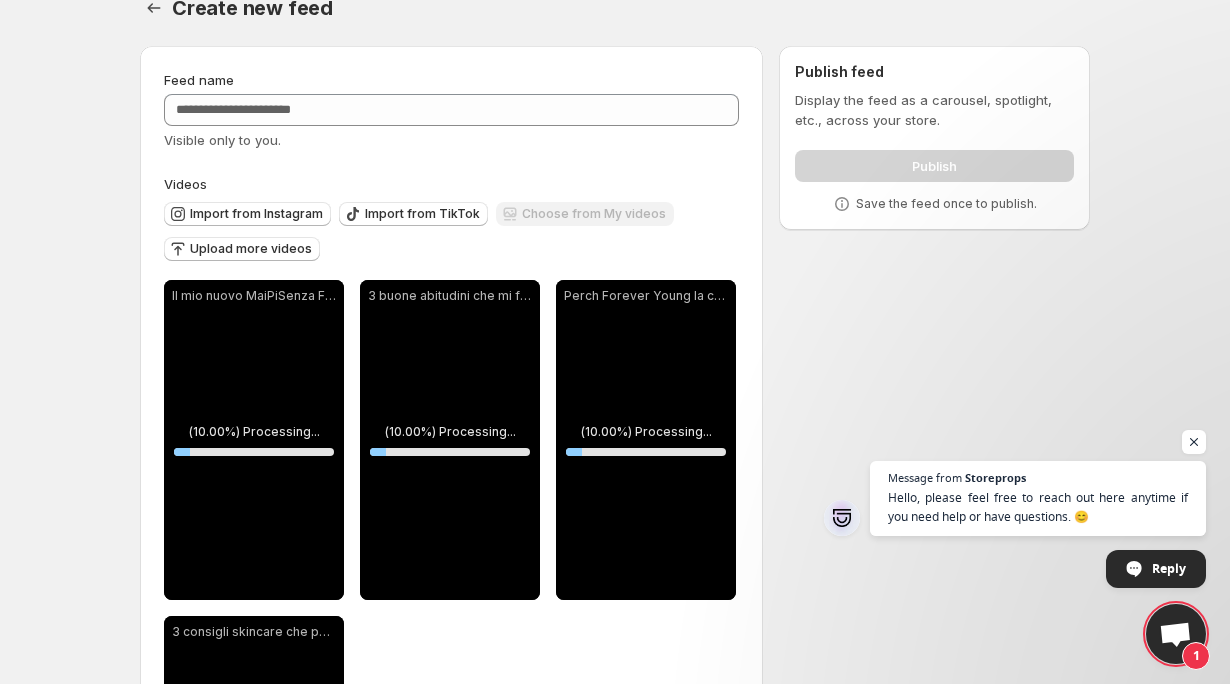 scroll, scrollTop: 0, scrollLeft: 0, axis: both 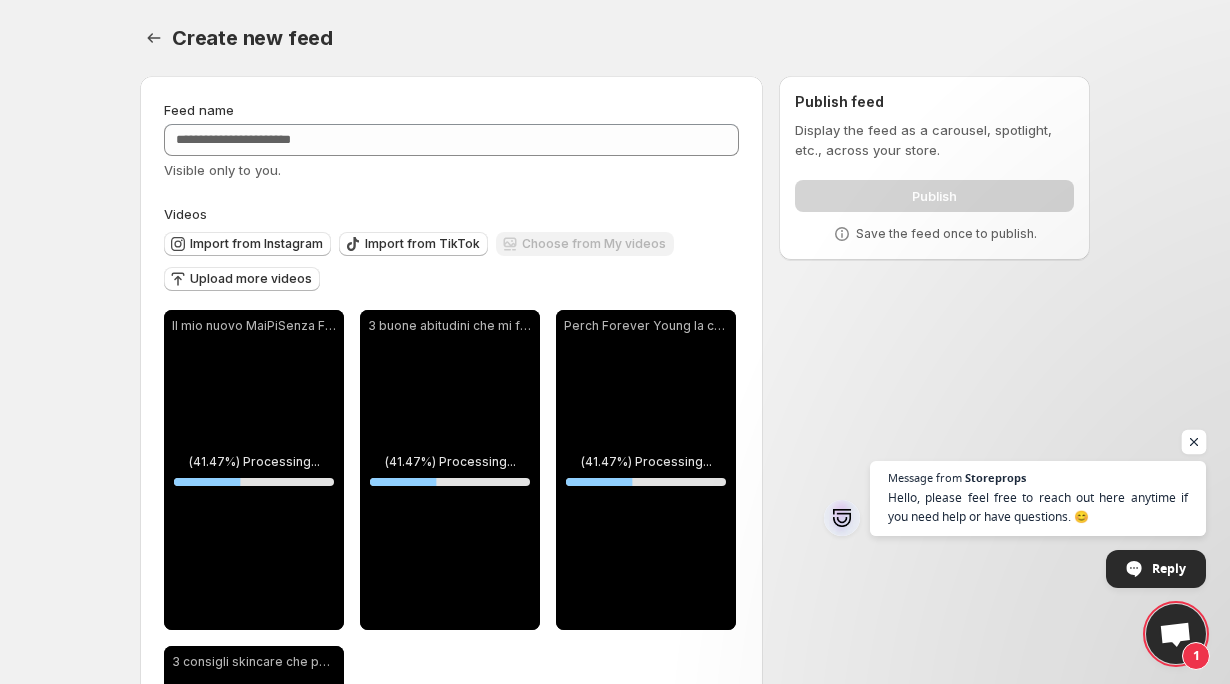click at bounding box center (1194, 442) 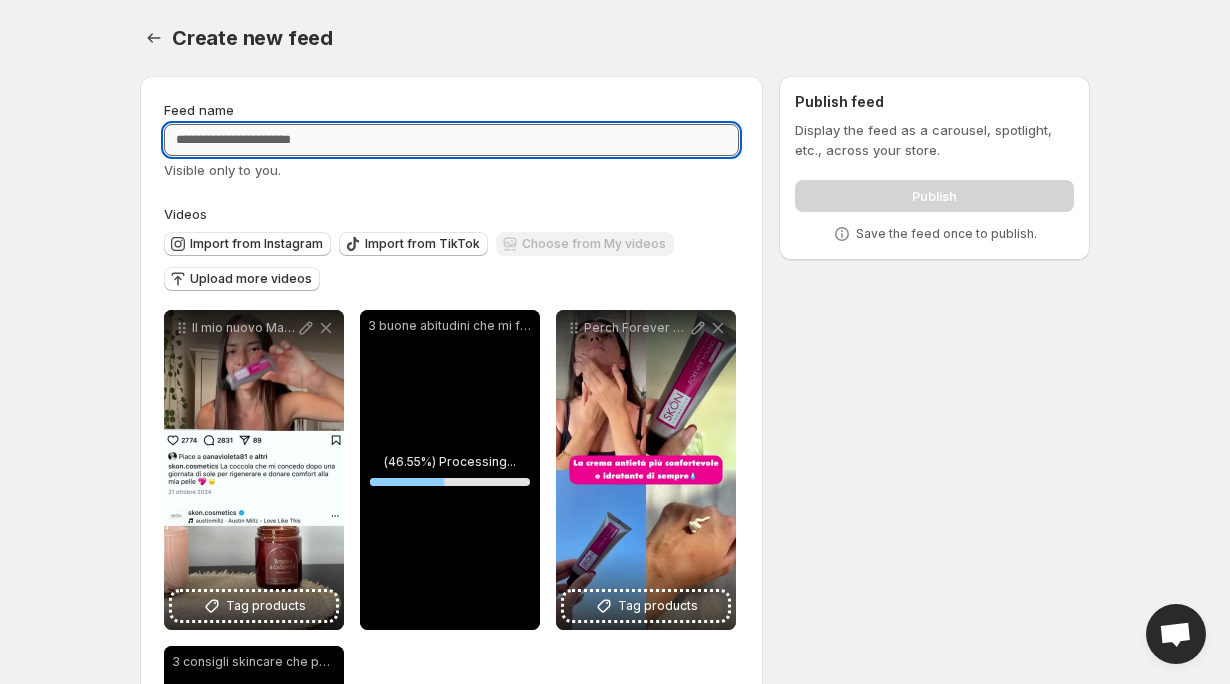 click on "Feed name" at bounding box center (451, 140) 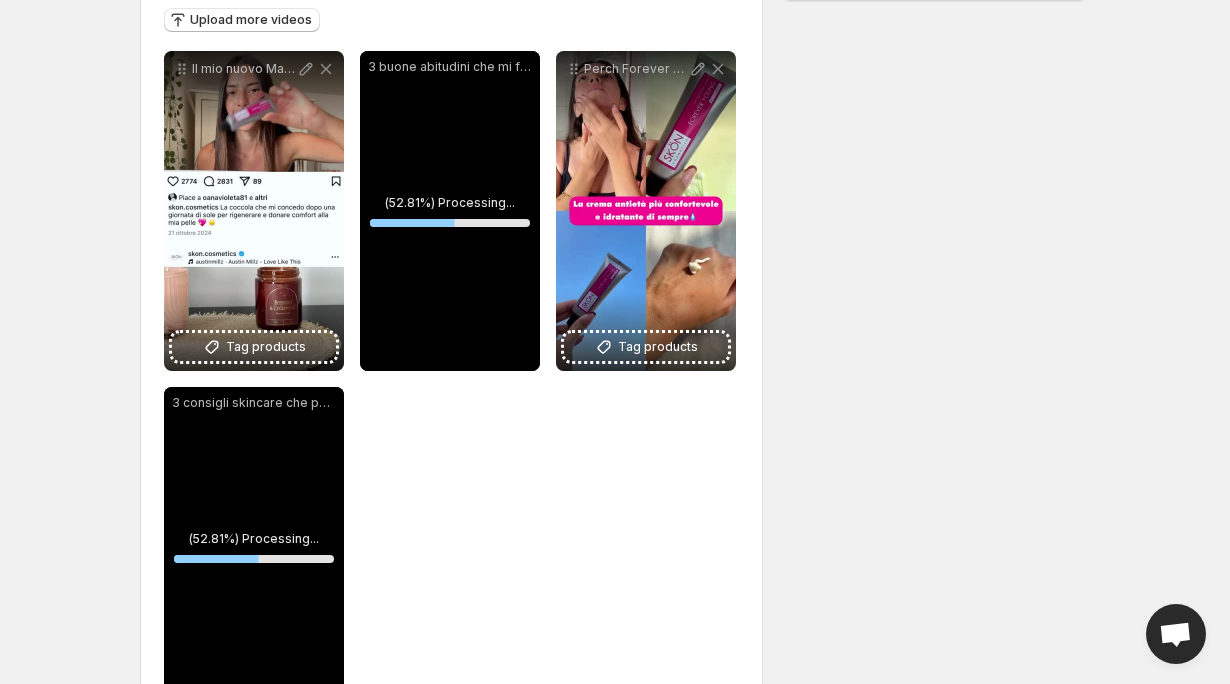 scroll, scrollTop: 260, scrollLeft: 0, axis: vertical 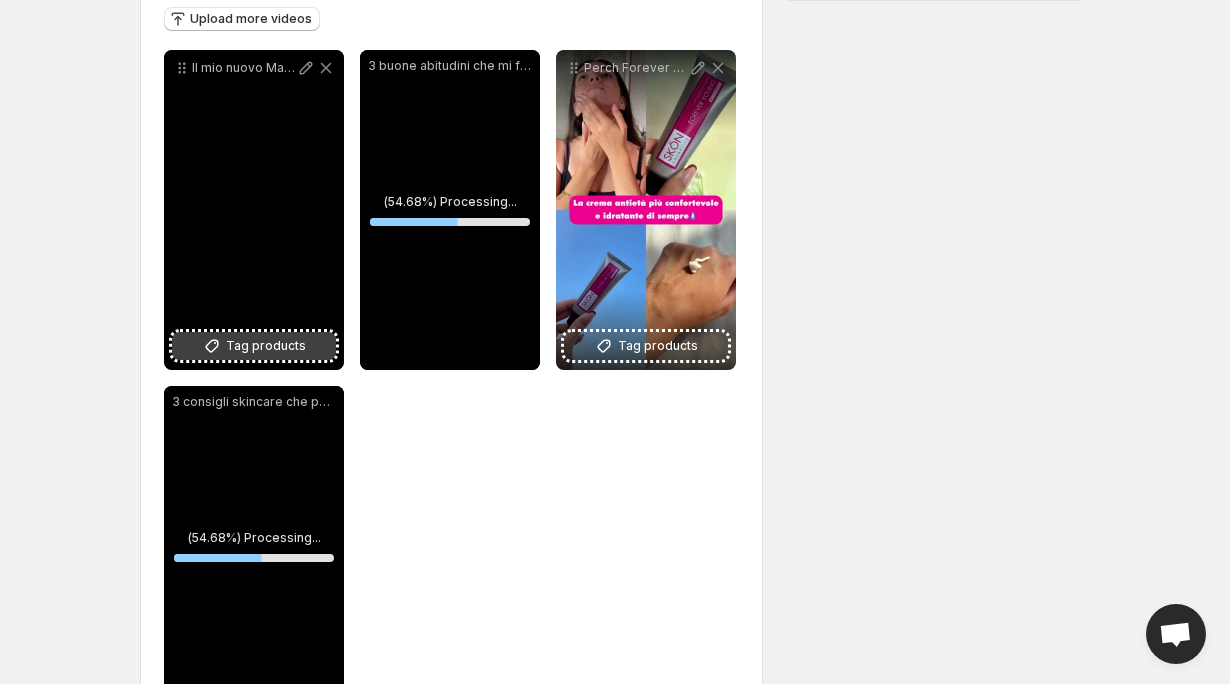 type on "**********" 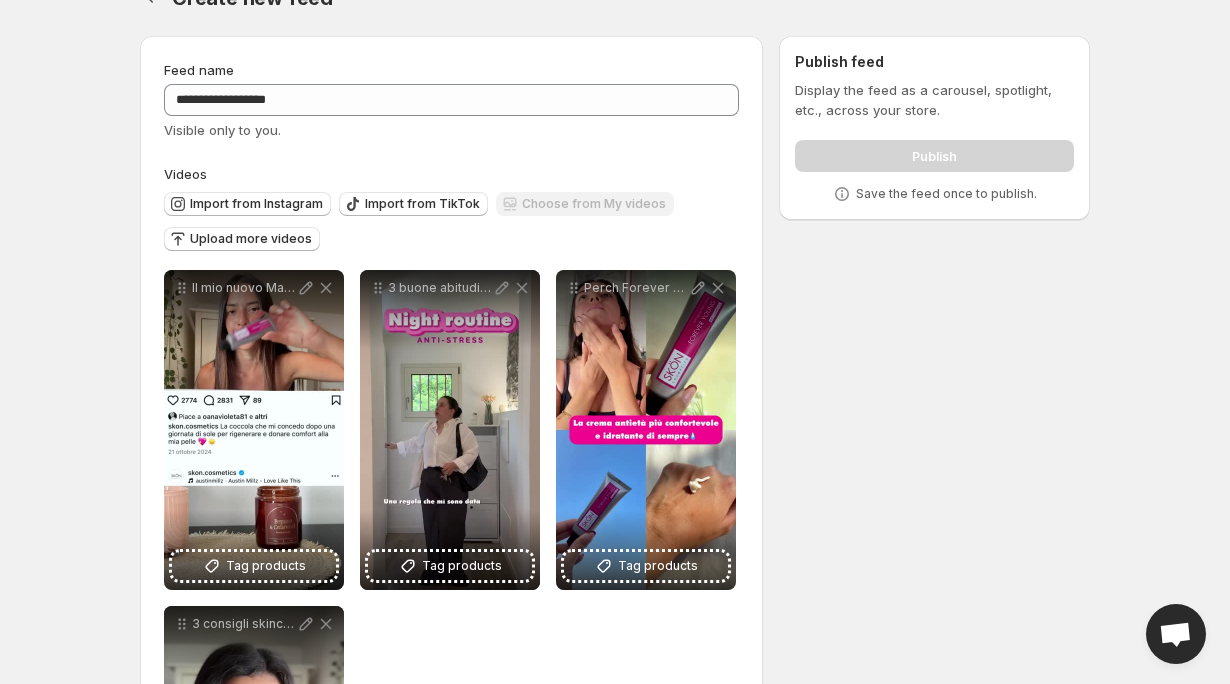 scroll, scrollTop: 0, scrollLeft: 0, axis: both 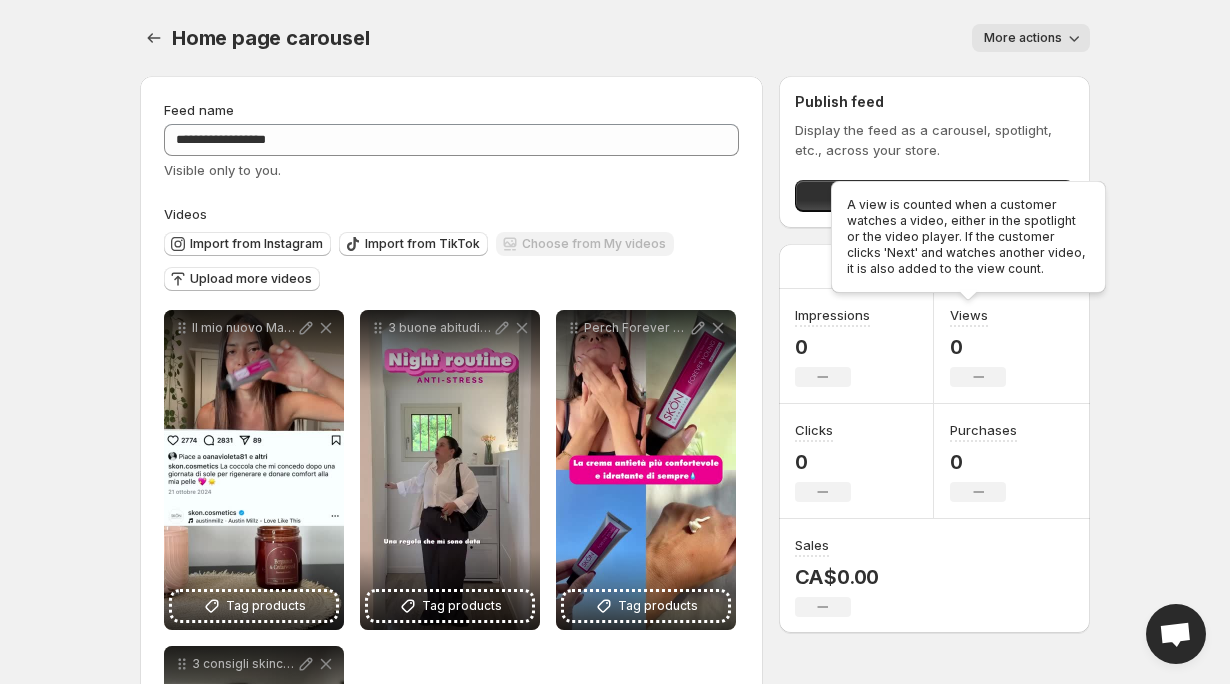 click on "A view is counted when a customer watches a video, either in the spotlight or the video player. If the customer clicks 'Next' and watches another video, it is also added to the view count." at bounding box center [968, 241] 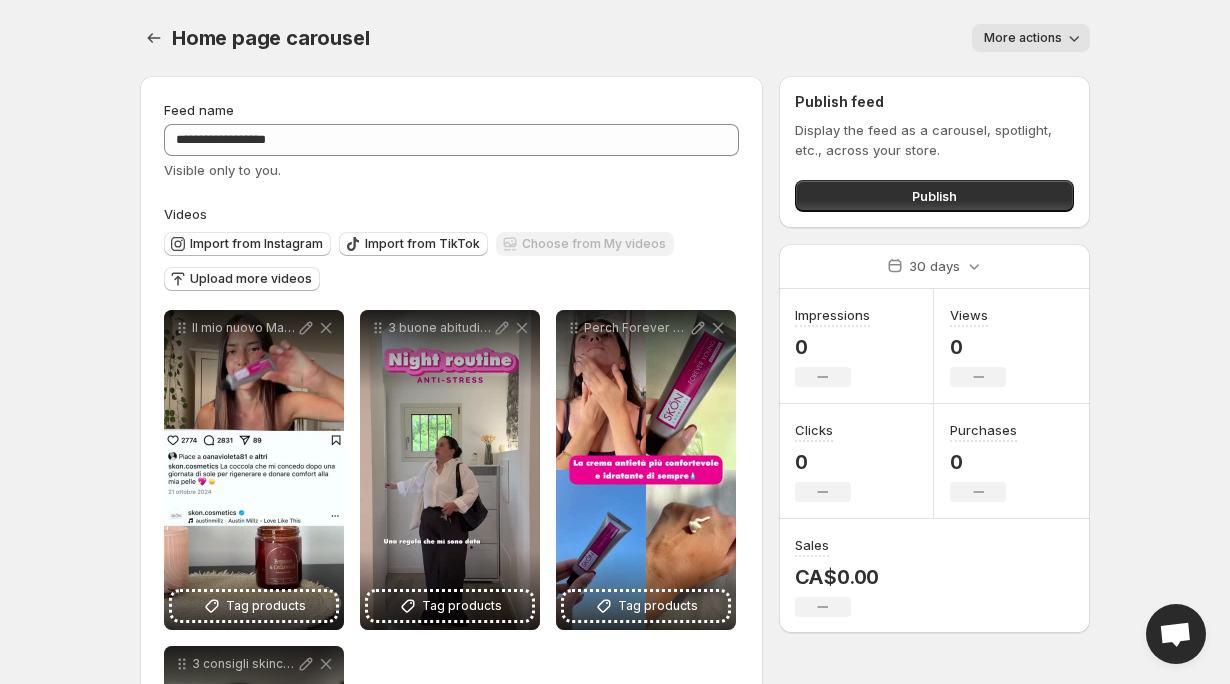 click on "Purchases 0 No change" at bounding box center (1012, 461) 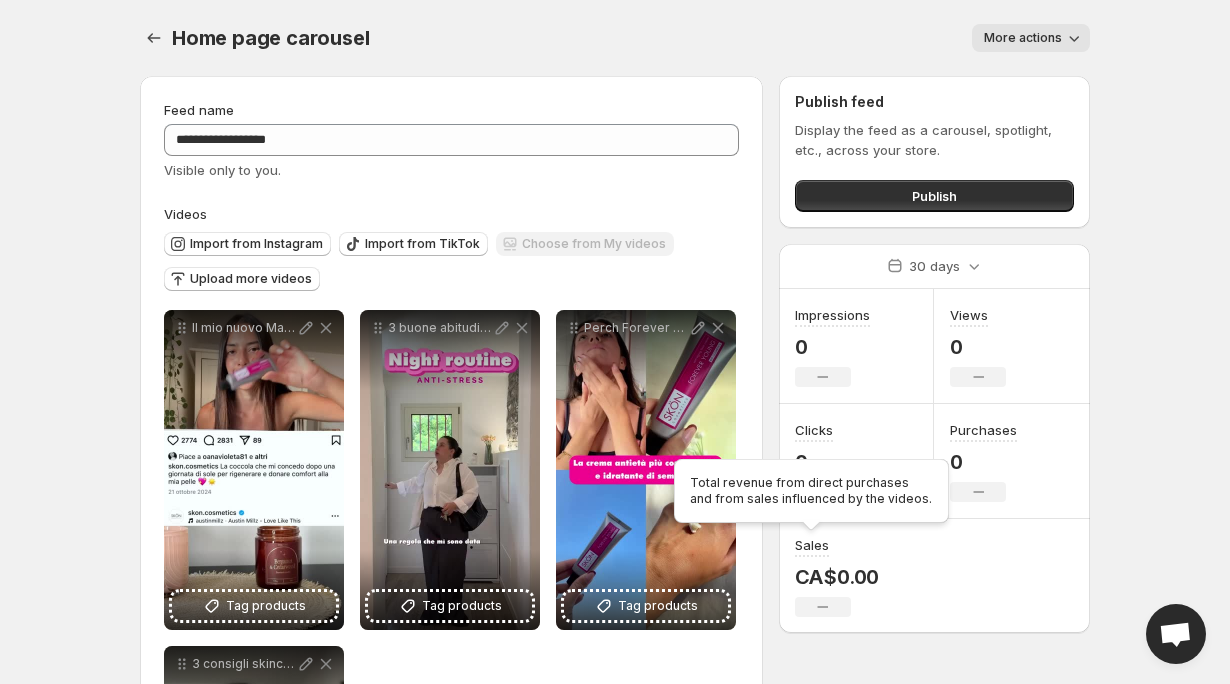 click on "Sales" at bounding box center [812, 545] 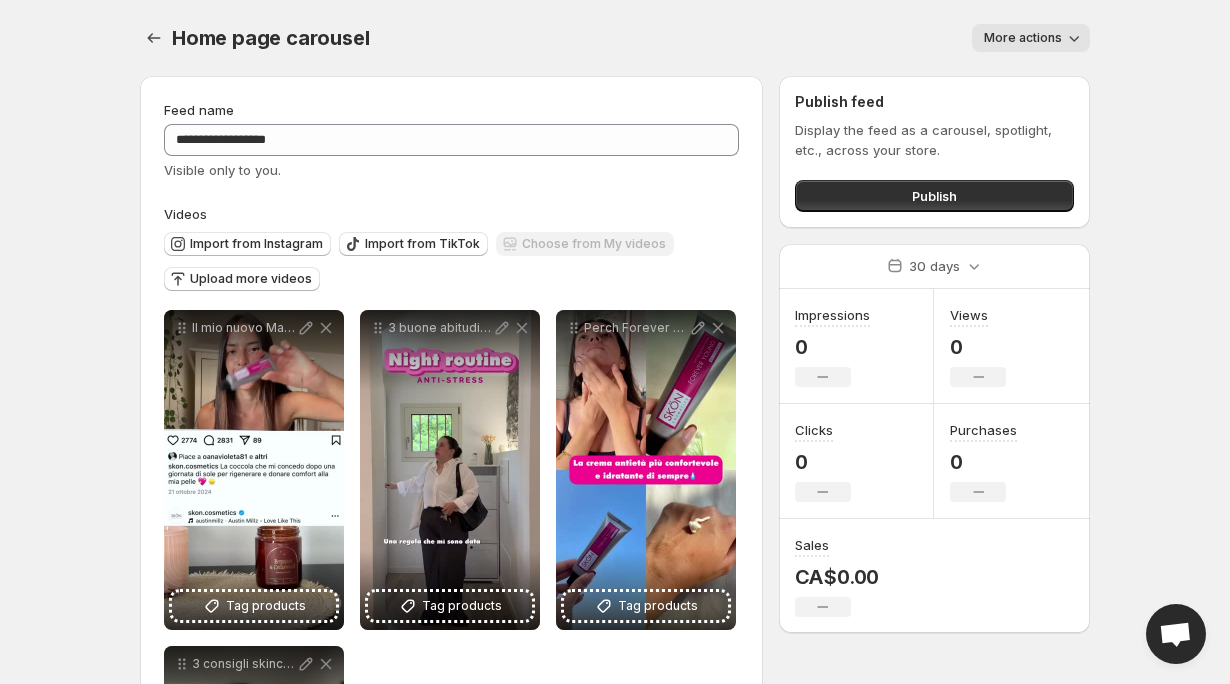 click on "More actions" at bounding box center (1031, 38) 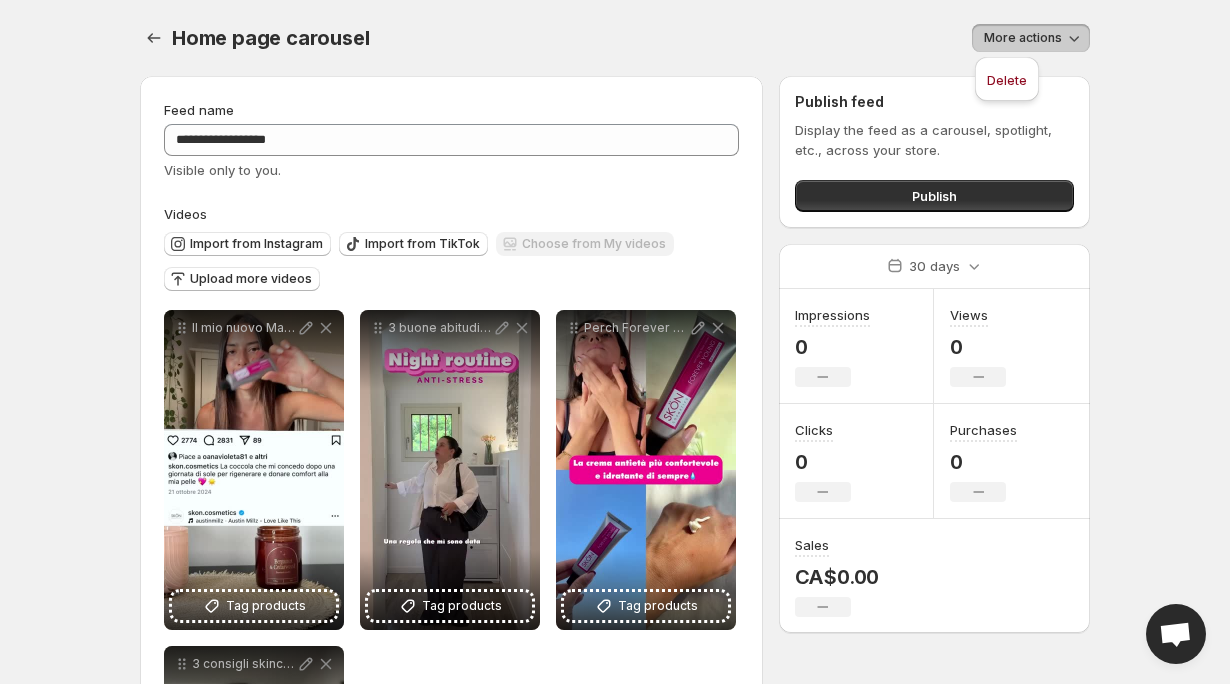click on "More actions" at bounding box center (741, 38) 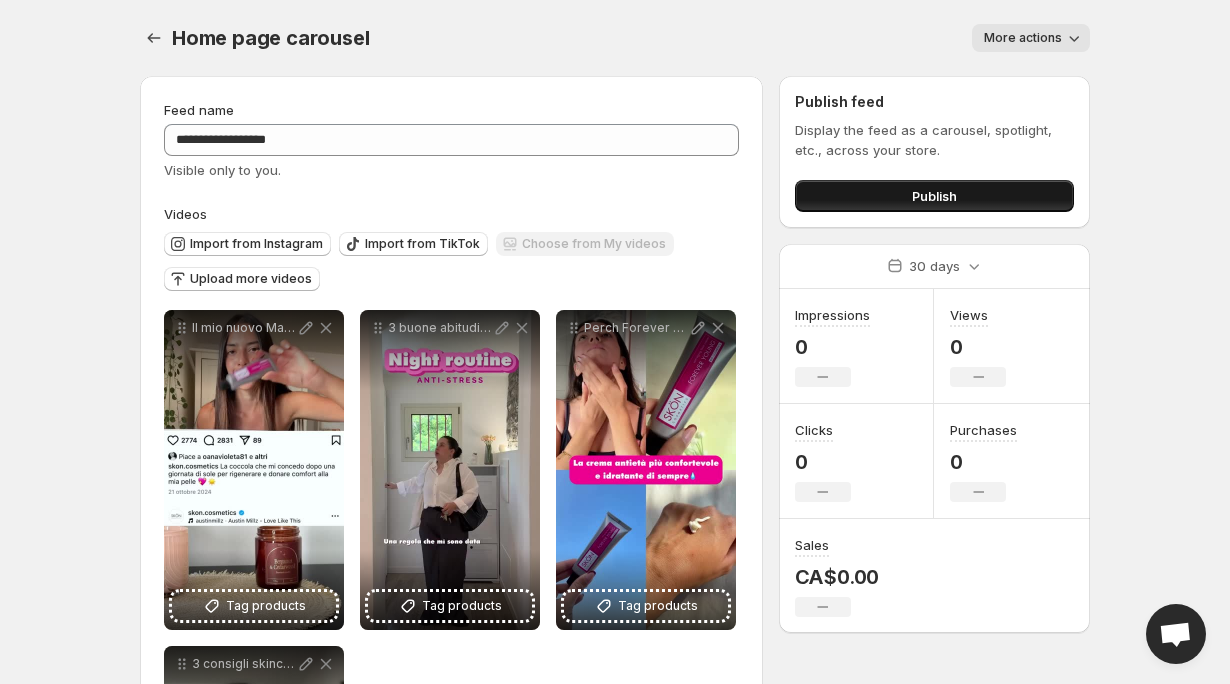 click on "Publish" at bounding box center [934, 196] 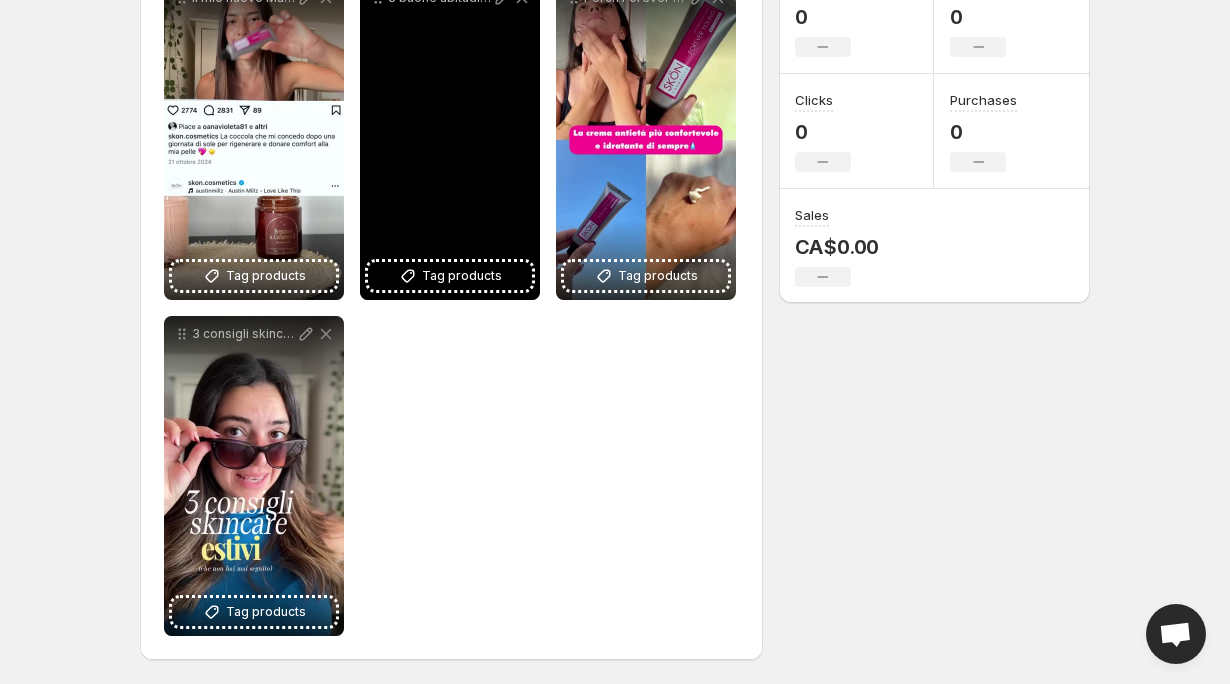 scroll, scrollTop: 265, scrollLeft: 0, axis: vertical 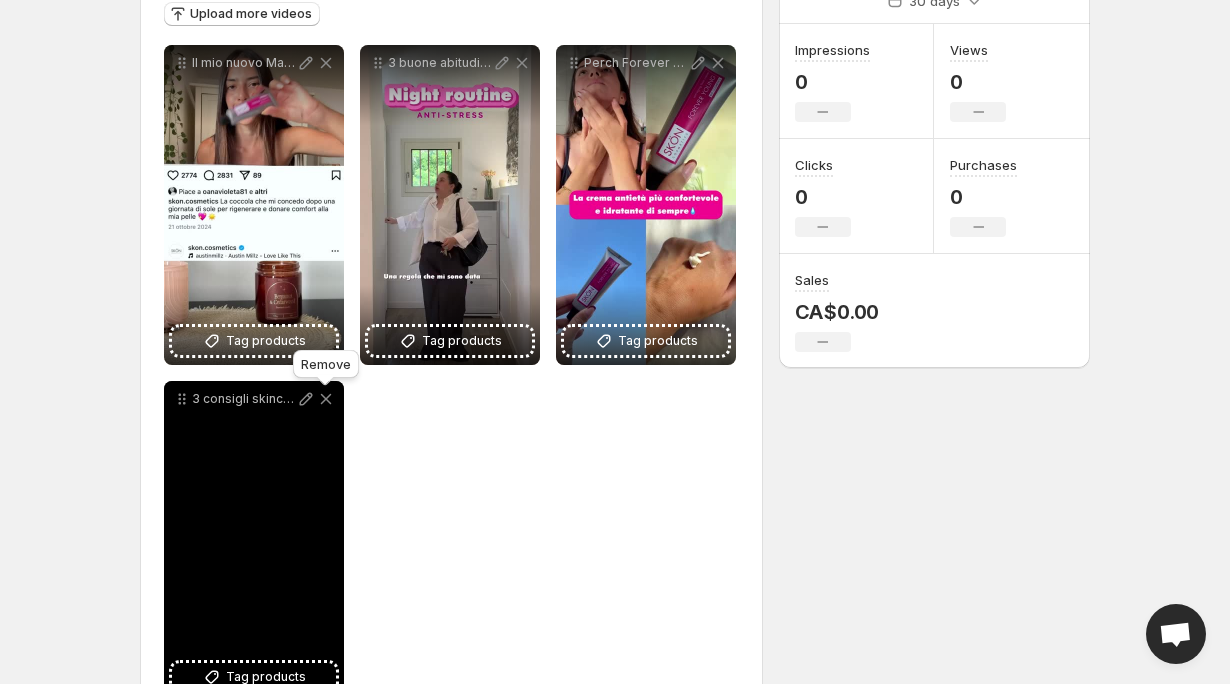 click on "Remove" at bounding box center (326, 368) 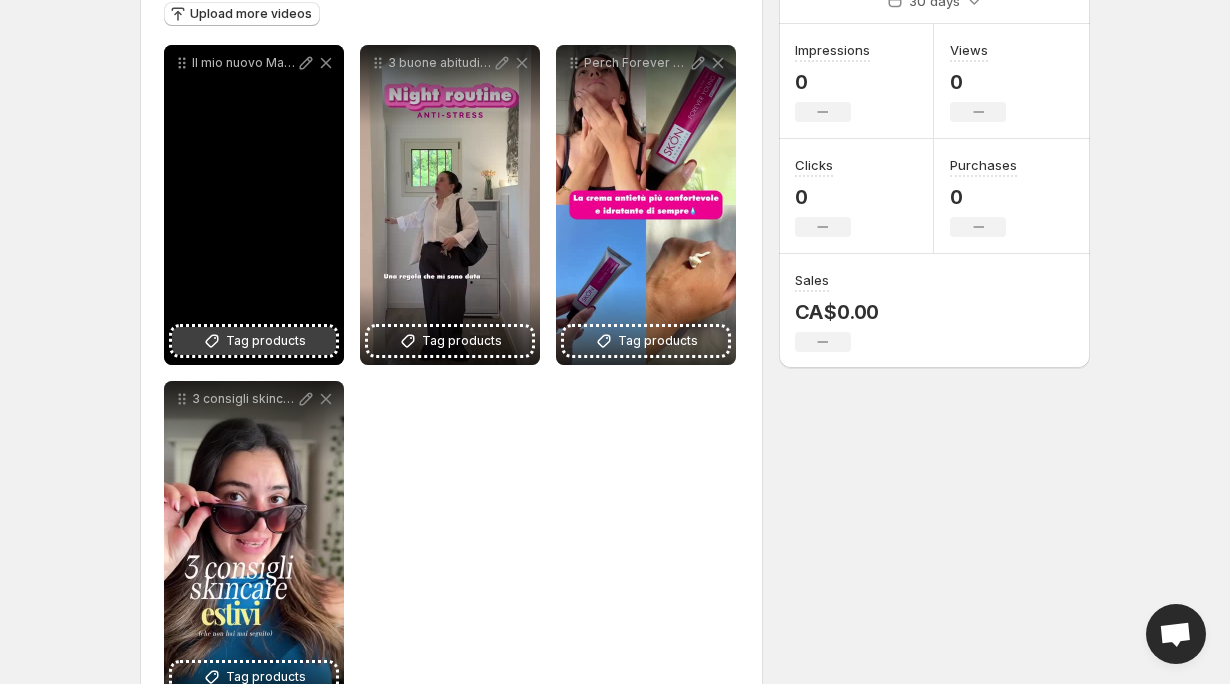 click on "Tag products" at bounding box center [254, 341] 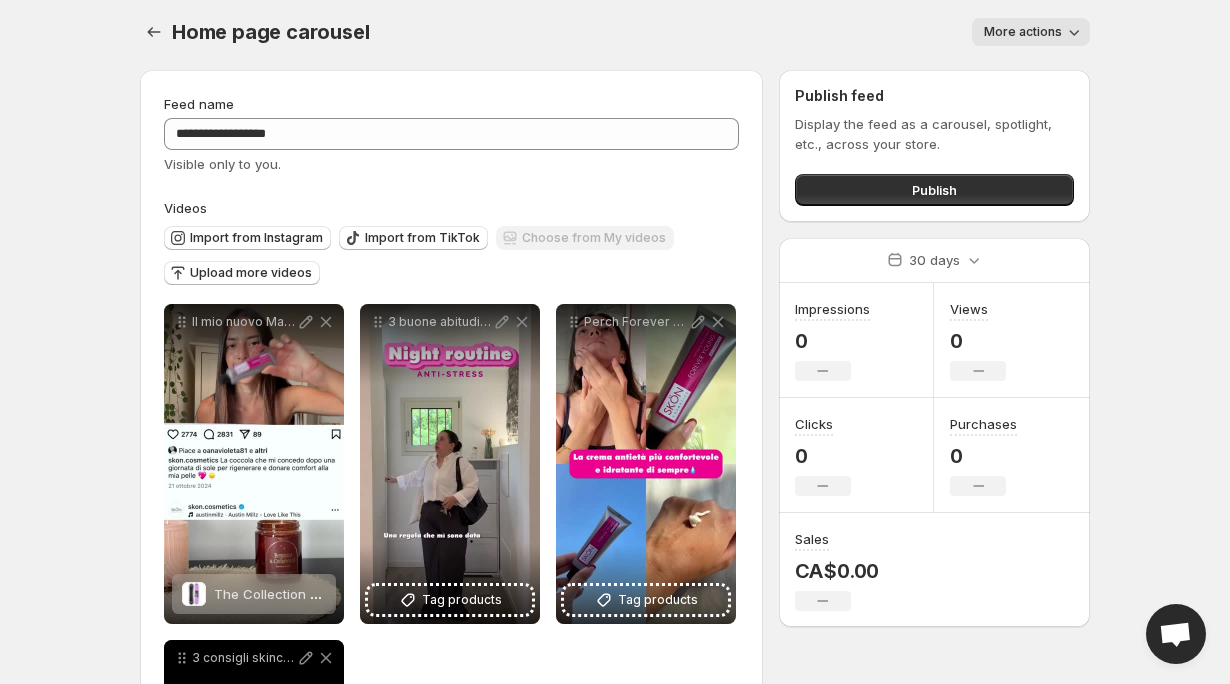scroll, scrollTop: 0, scrollLeft: 0, axis: both 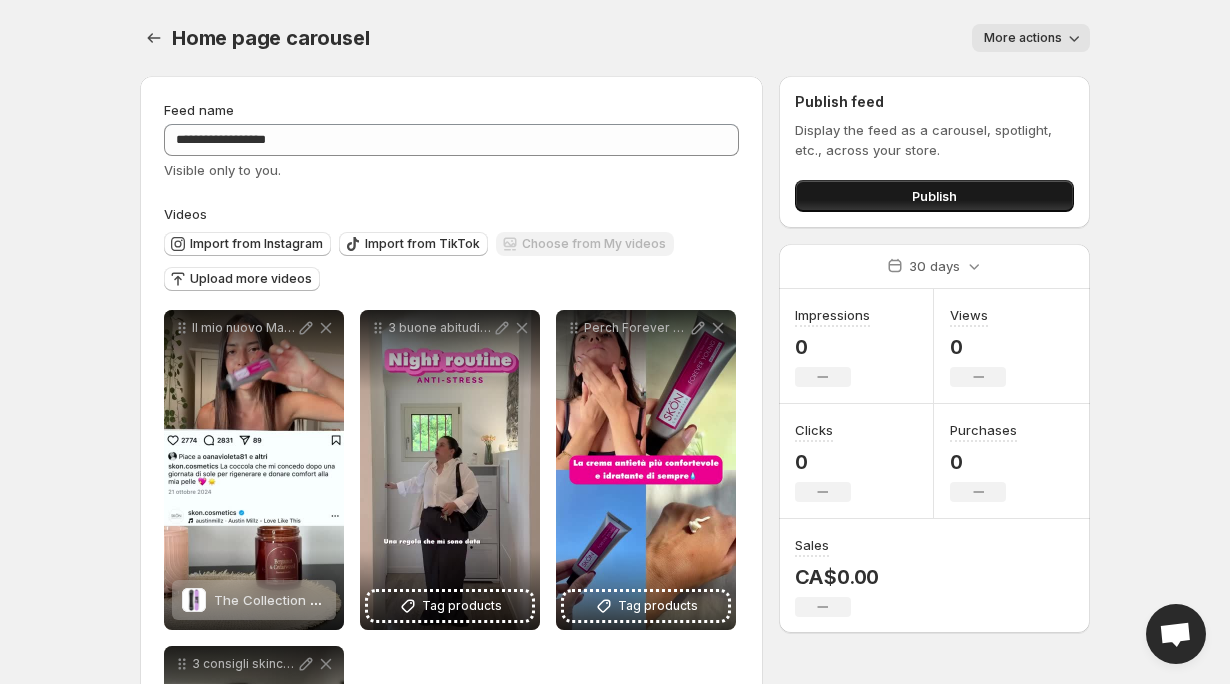 click on "Publish" at bounding box center (934, 196) 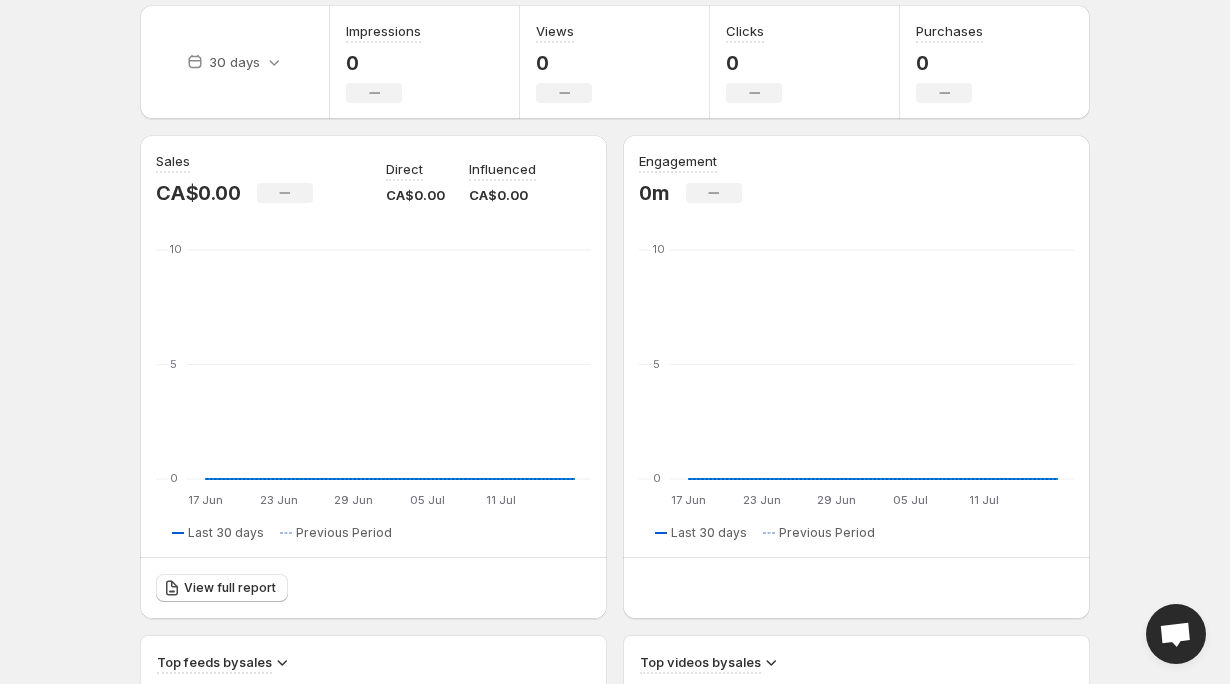 scroll, scrollTop: 796, scrollLeft: 0, axis: vertical 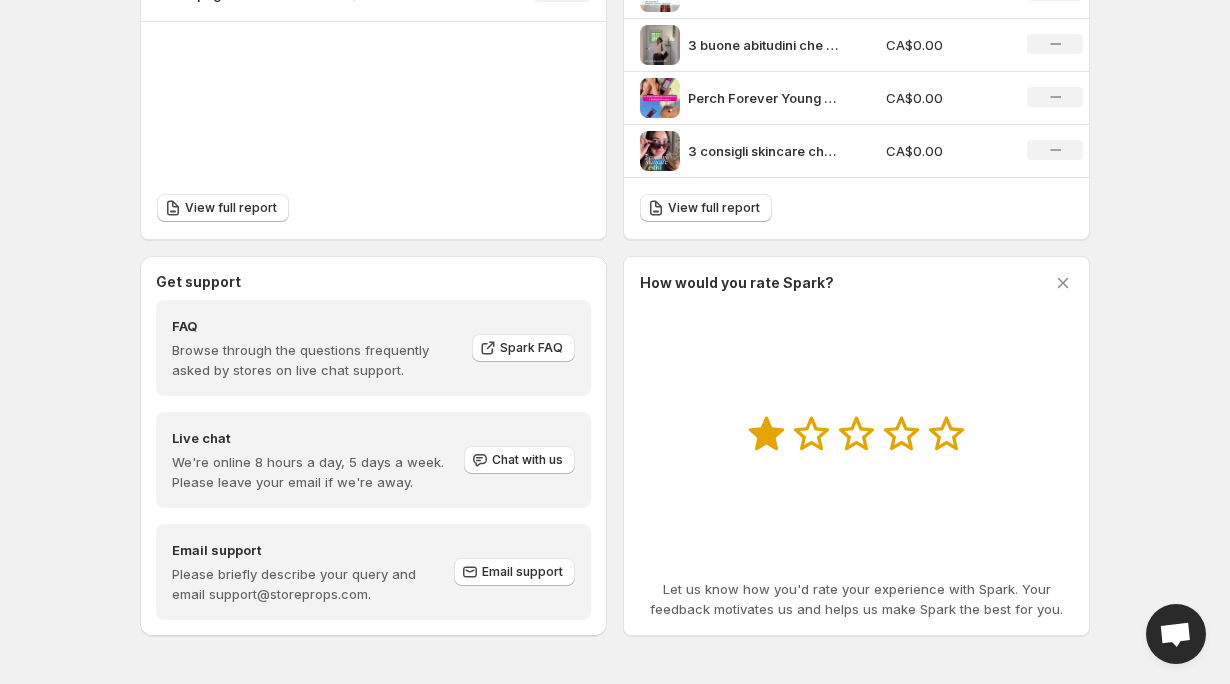 click 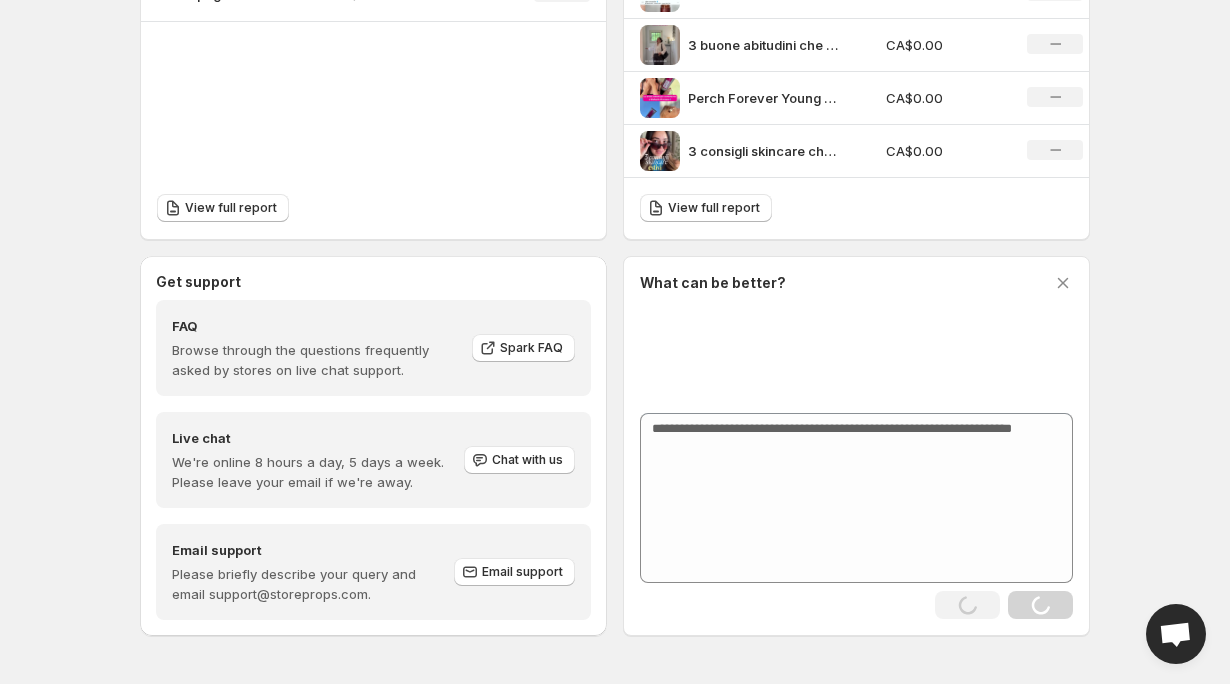 click 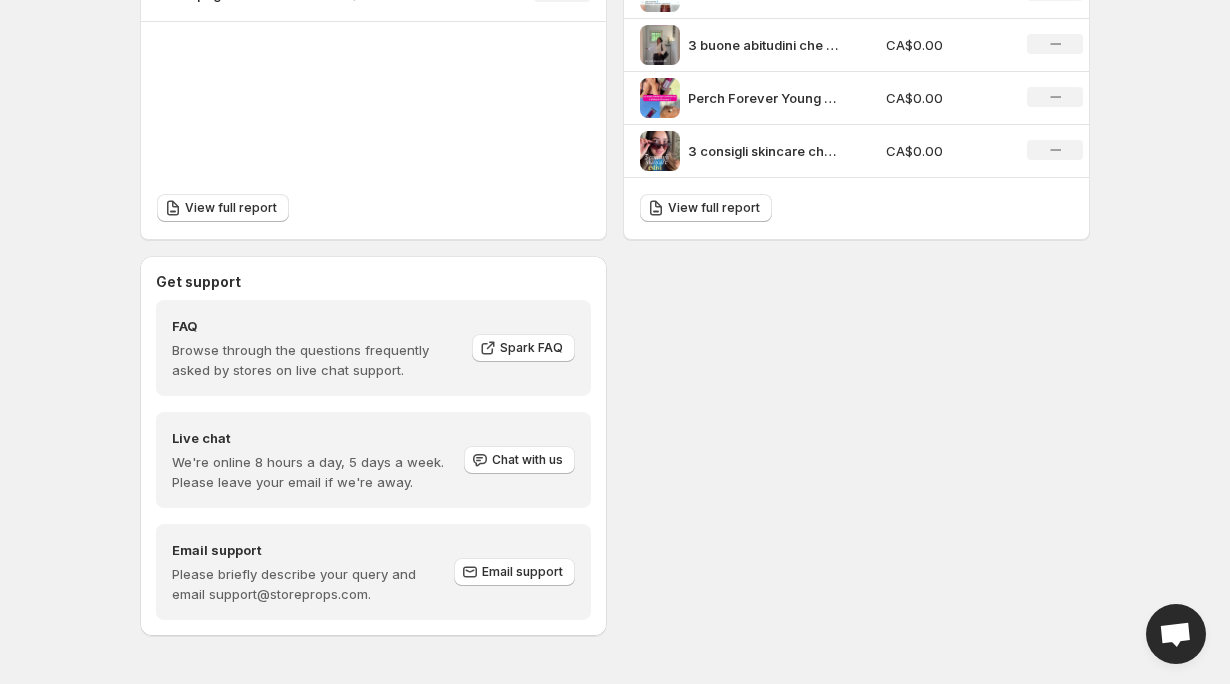 click on "Get support FAQ Browse through the questions frequently asked by stores on live chat support. Spark FAQ Live chat We're online 8 hours a day, 5 days a week. Please leave your email if we're away. Chat with us Email support Please briefly describe your query and email support@[EMAIL].com. Email support" at bounding box center (615, 446) 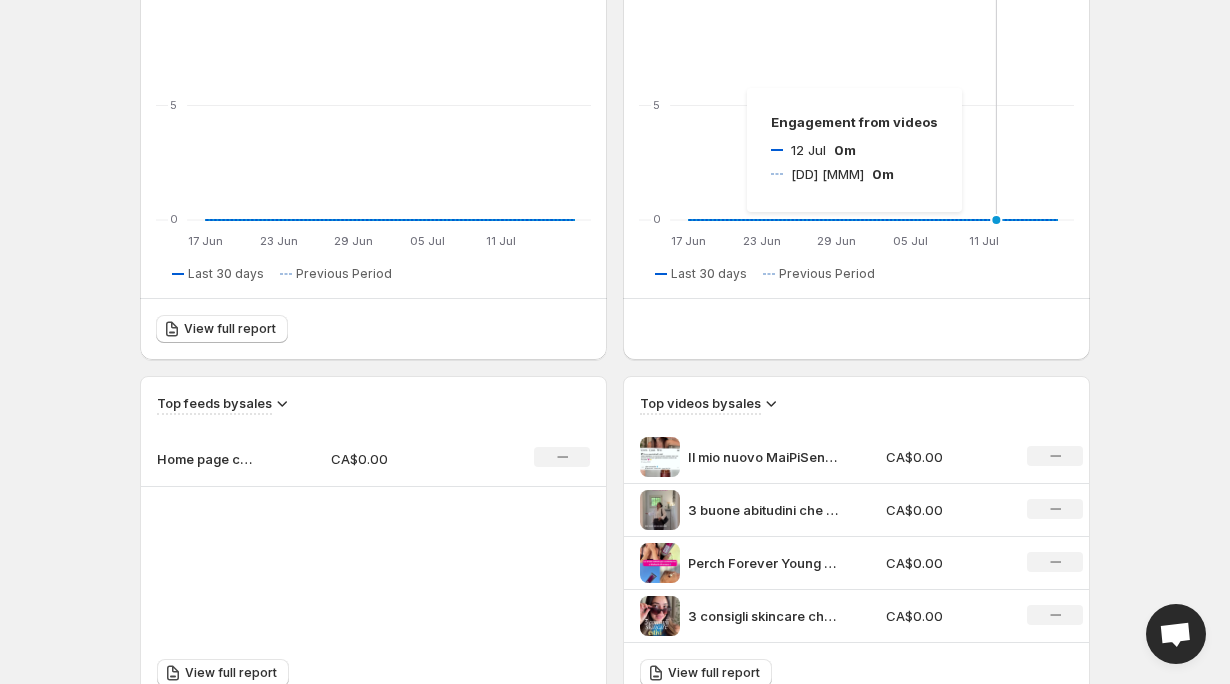 scroll, scrollTop: 329, scrollLeft: 0, axis: vertical 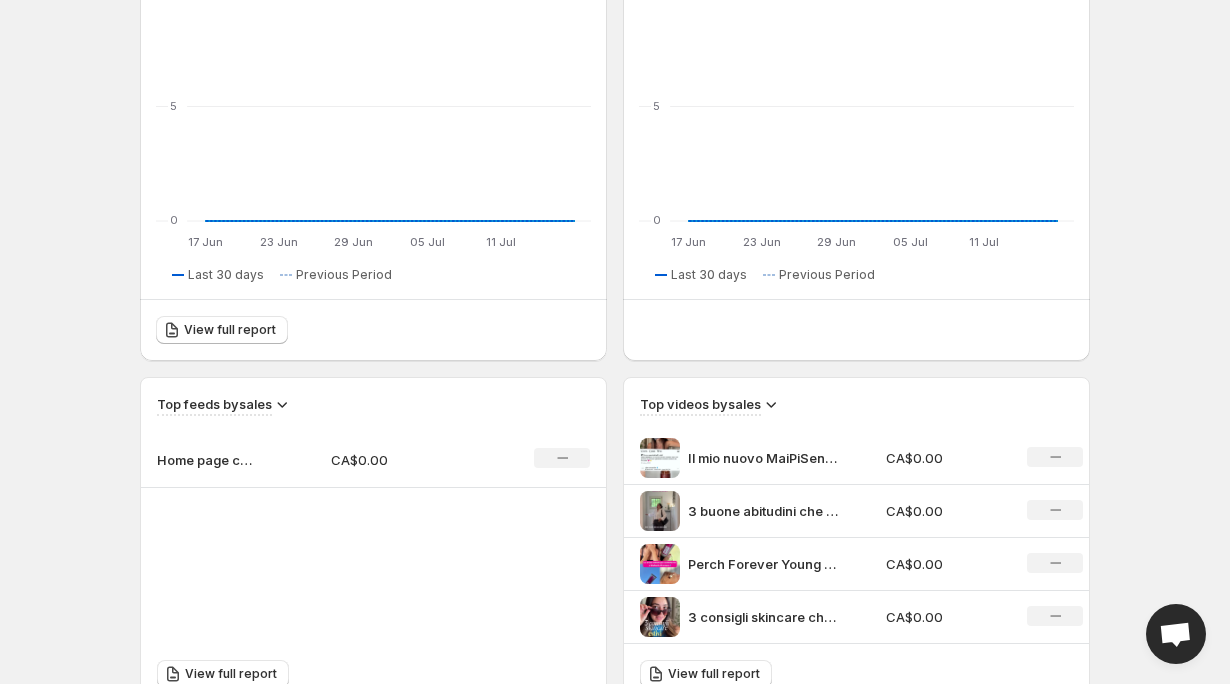 click on "No change" at bounding box center [1055, 457] 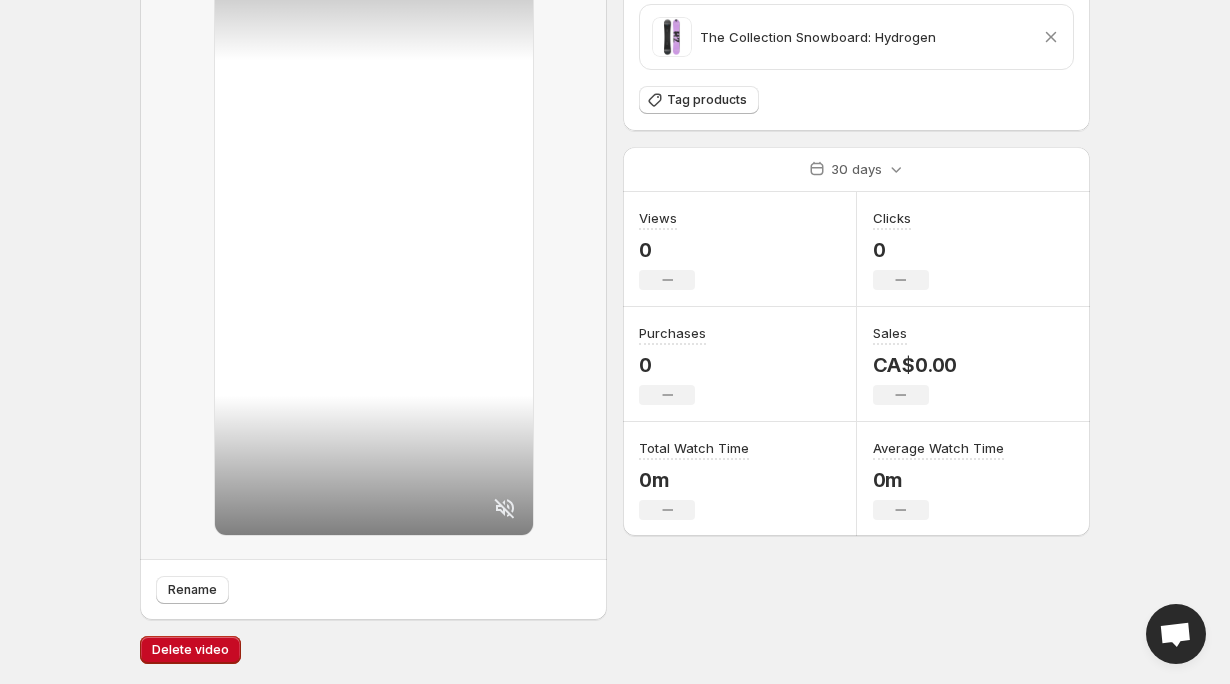 scroll, scrollTop: 0, scrollLeft: 0, axis: both 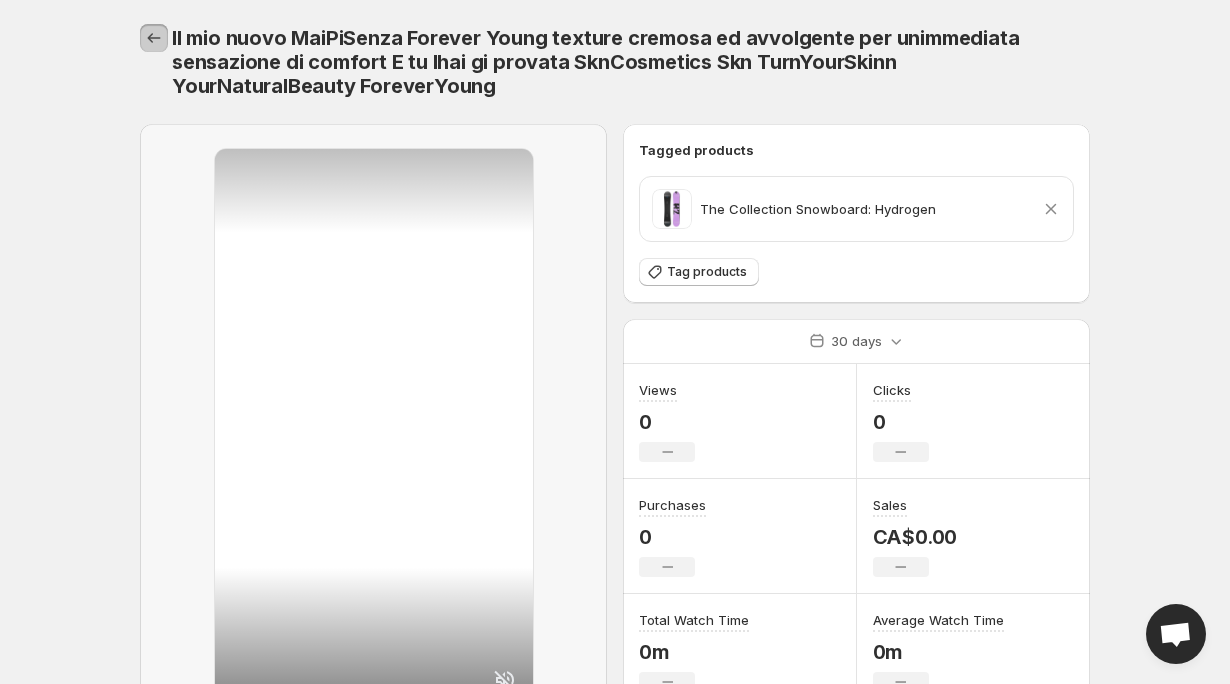click 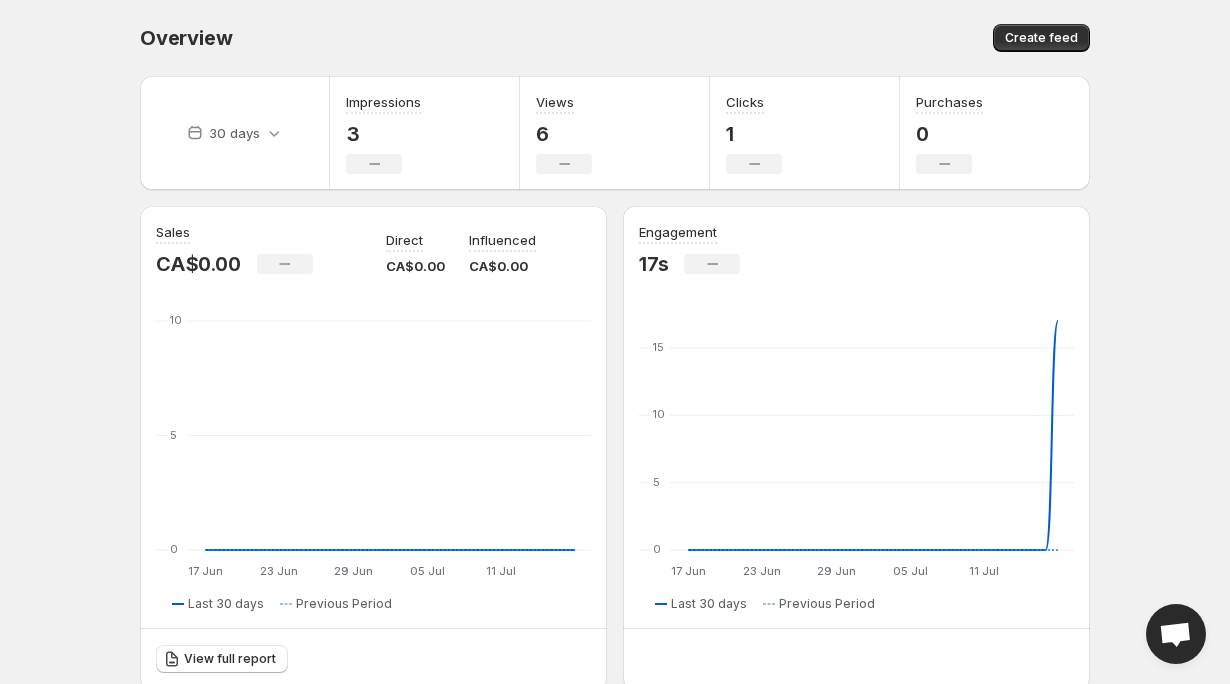click on "Overview. This page is ready Overview Create feed" at bounding box center [615, 38] 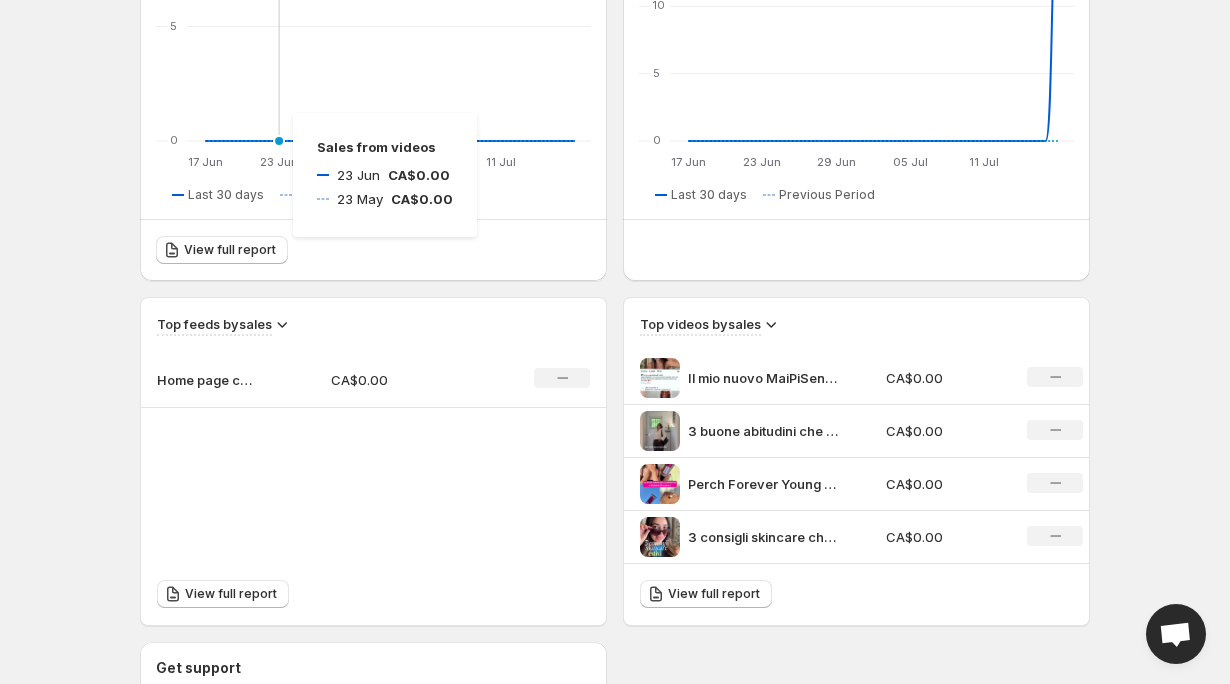 scroll, scrollTop: 0, scrollLeft: 0, axis: both 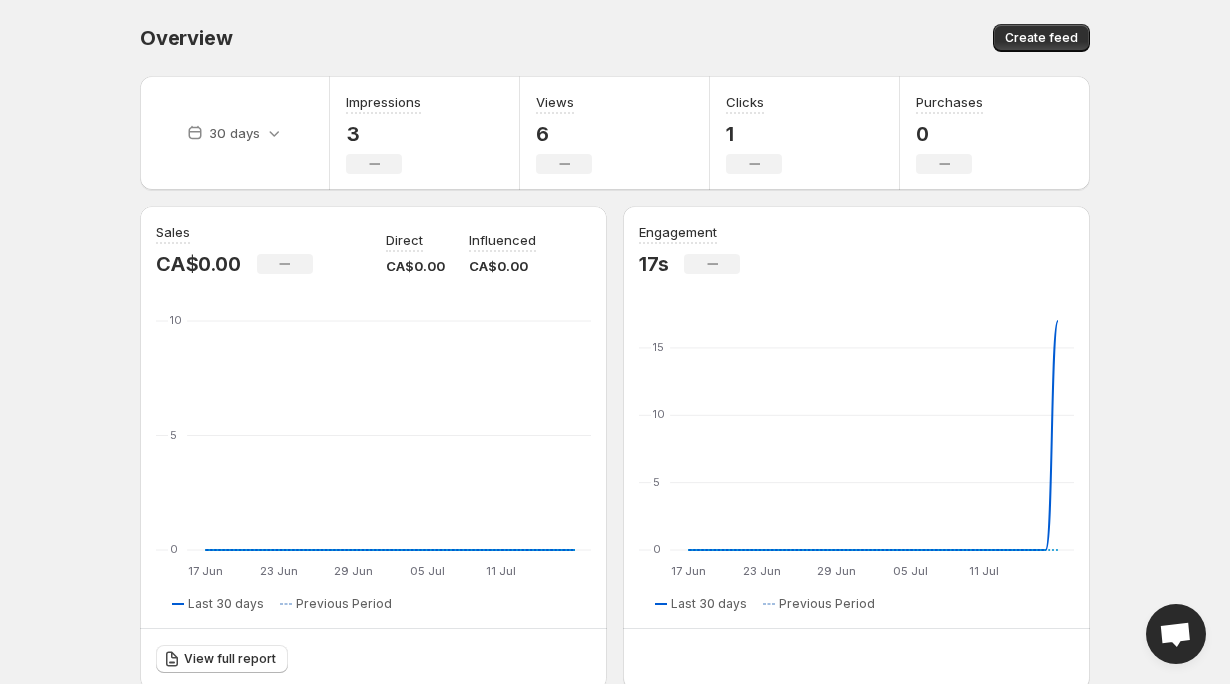 click on "Overview Create feed" at bounding box center [615, 38] 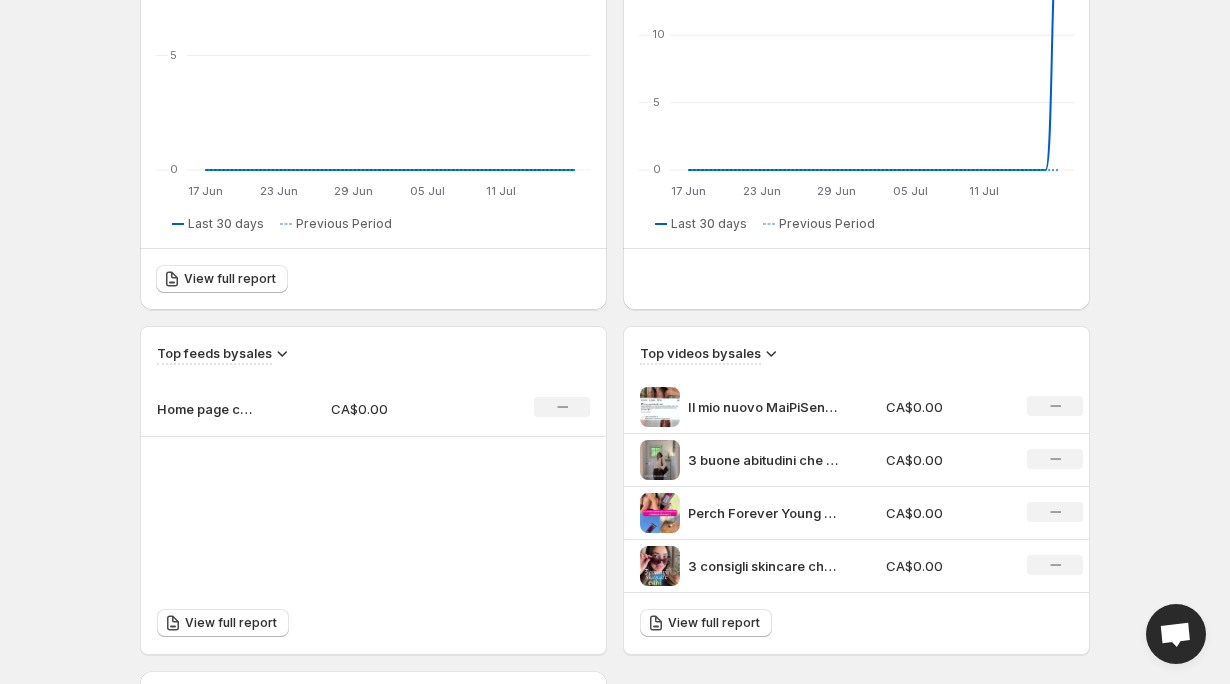 scroll, scrollTop: 796, scrollLeft: 0, axis: vertical 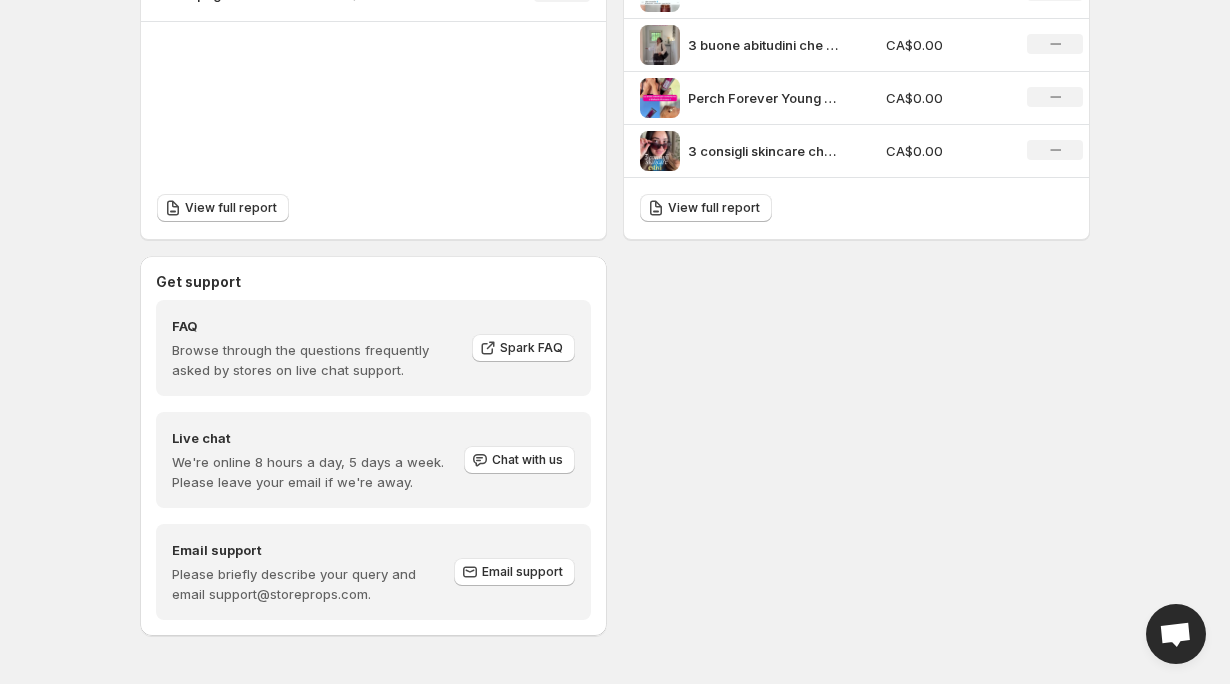click on "Home Feeds Videos Subscription Settings Overview. This page is ready Overview Create feed 30 days Impressions 3 No change Views 6 No change Clicks 1 No change Purchases 0 No change Sales CA$0.00 No change Direct CA$0.00 Influenced CA$0.00 17 Jun 17 Jun 23 Jun 23 Jun 29 Jun 29 Jun 05 Jul 05 Jul 11 Jul 11 Jul 0 0 5 5 10 10 17 Jun 18 Jun 19 Jun 20 Jun 21 Jun 22 Jun 23 Jun 24 Jun 25 Jun 26 Jun 27 Jun 28 Jun 29 Jun 30 Jun 01 Jul 02 Jul 03 Jul 04 Jul 05 Jul 06 Jul 07 Jul 08 Jul 09 Jul 10 Jul 11 Jul 12 Jul 13 Jul 14 Jul 15 Jul 16 Jul 17 Jul 0 0 0 0 0 0 0 0 0 0 0 0 0 0 0 0 0 0 0 0 0 0 0 0 0 0 0 0 0 0 0 0 0 0 0 0 0 0 0 0 0 0 0 0 0 0 0 0 0 0 0 0 0 0 0 0 0 0 0 0 0 0 Last 30 days Previous Period View full report Engagement 17s No change 17 Jun 17 Jun 23 Jun 23 Jun 29 Jun 29 Jun 05 Jul 05 Jul 11 Jul 11 Jul 0 0 5 5 10 10 15 15 17 Jun 18 Jun 19 Jun 20 Jun 21 Jun 22 Jun 23 Jun 24 Jun 25 Jun 26 Jun 27 Jun 28 Jun 29 Jun 30 Jun 01 Jul 02 Jul 03 Jul 04 Jul 05 Jul 06 Jul 07 Jul 08 Jul 09 Jul 10 Jul 11 Jul 12 Jul 13 Jul 14 Jul 0 0" at bounding box center [615, -453] 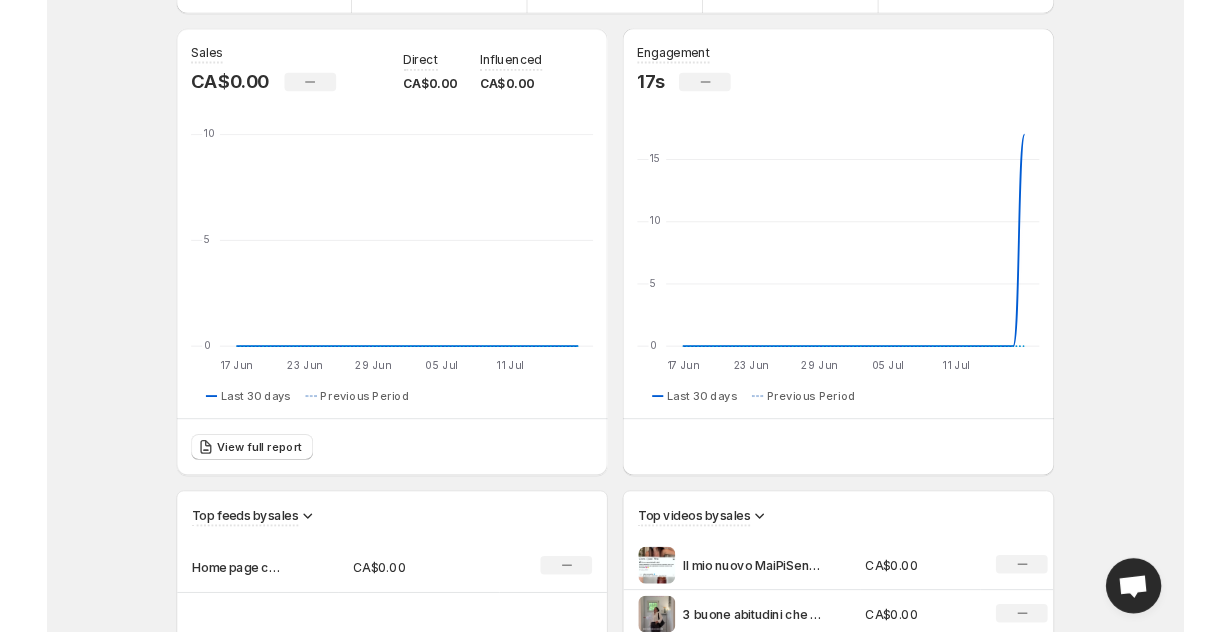 scroll, scrollTop: 0, scrollLeft: 0, axis: both 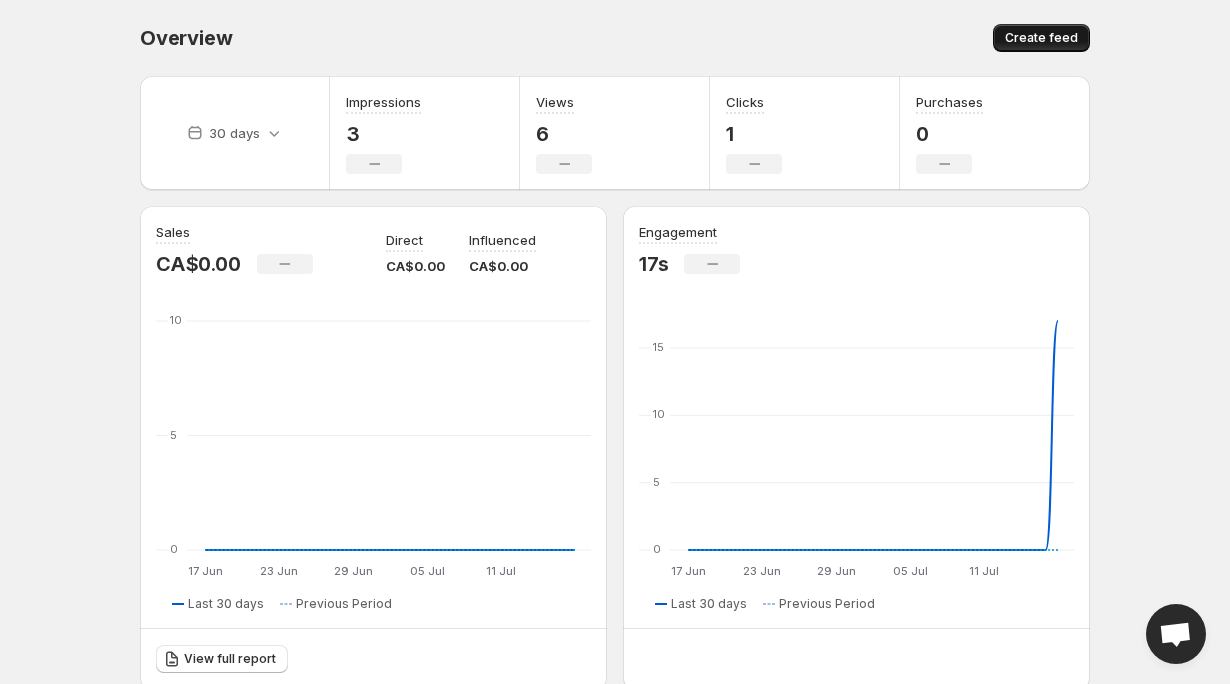 click on "Create feed" at bounding box center [1041, 38] 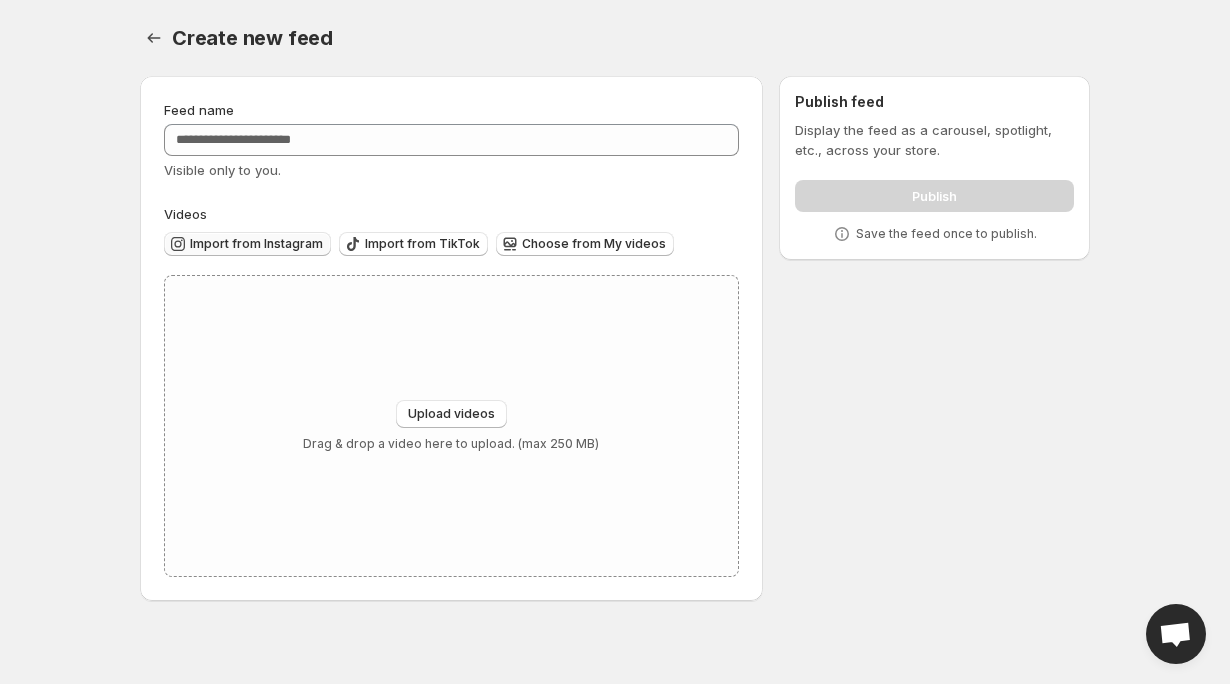 click on "Import from Instagram" at bounding box center [256, 244] 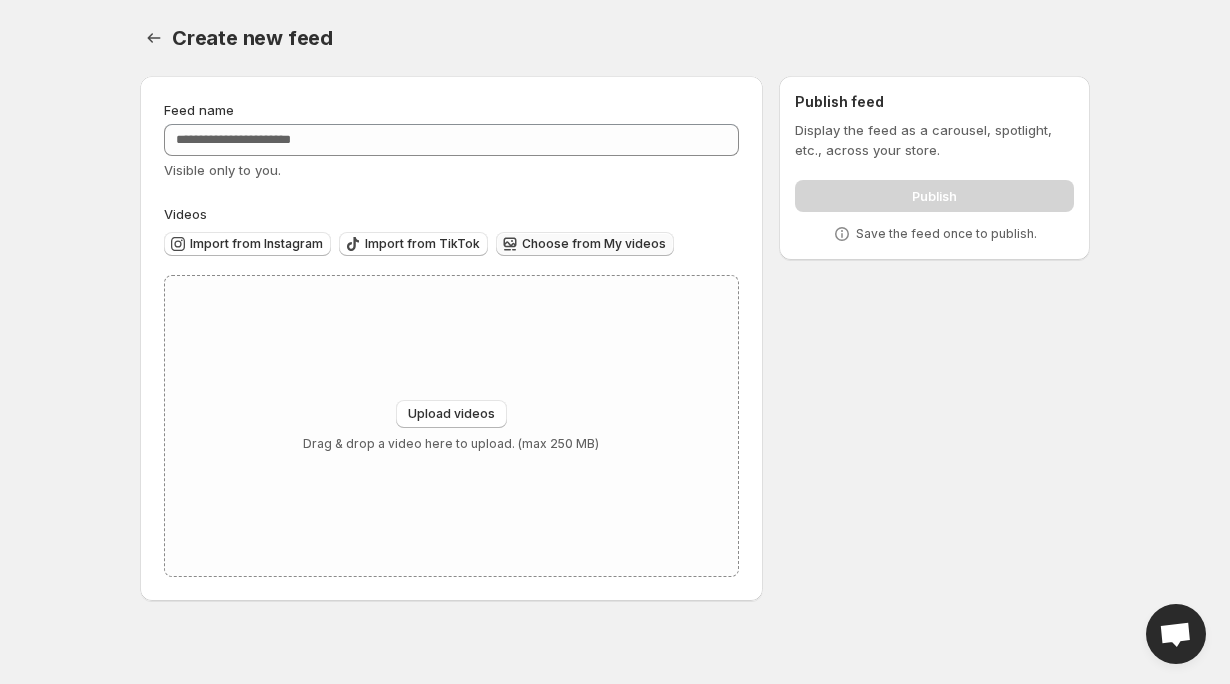 click on "Choose from My videos" at bounding box center [594, 244] 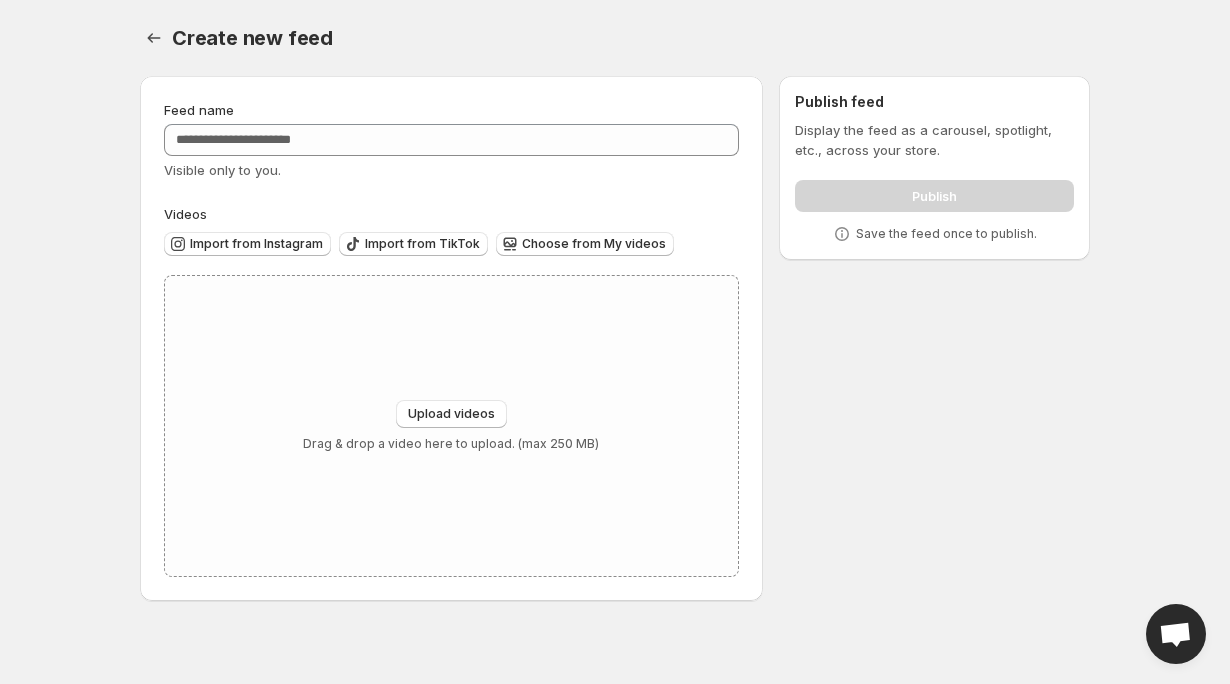 click on "Create new feed. This page is ready Create new feed" at bounding box center (615, 38) 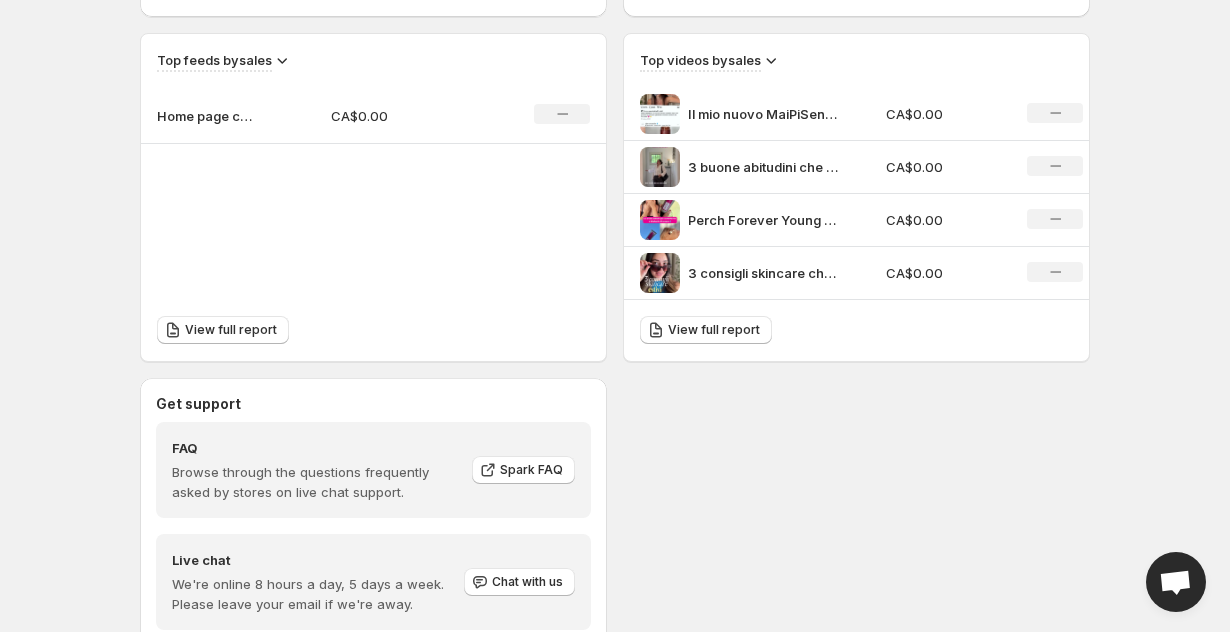 scroll, scrollTop: 670, scrollLeft: 0, axis: vertical 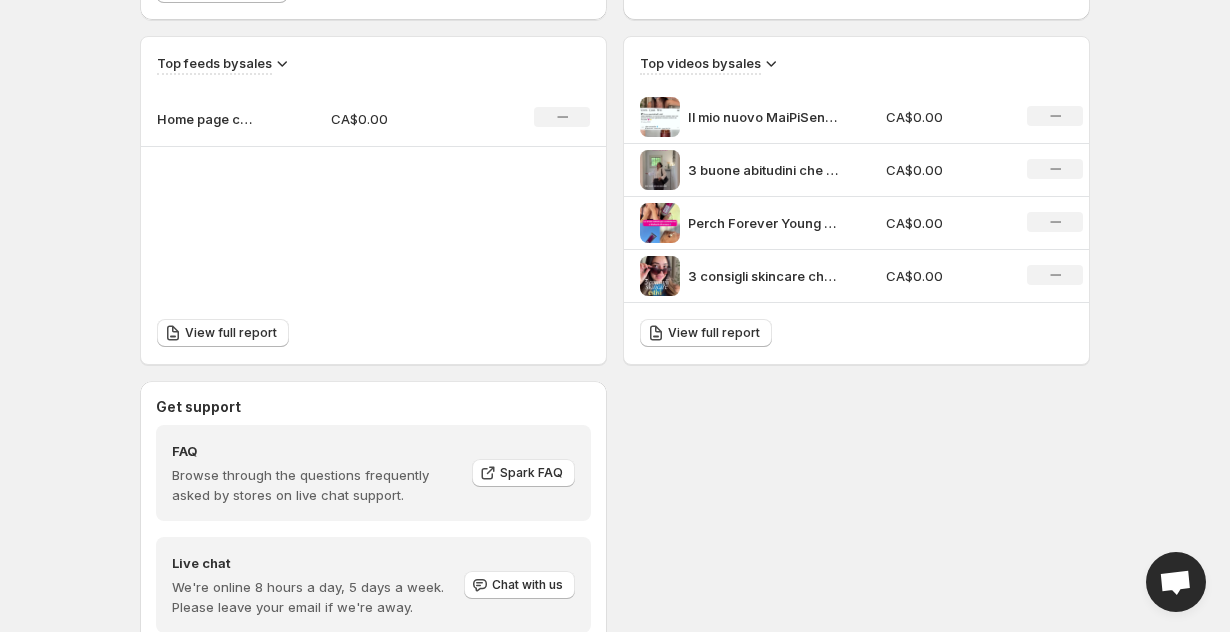 click 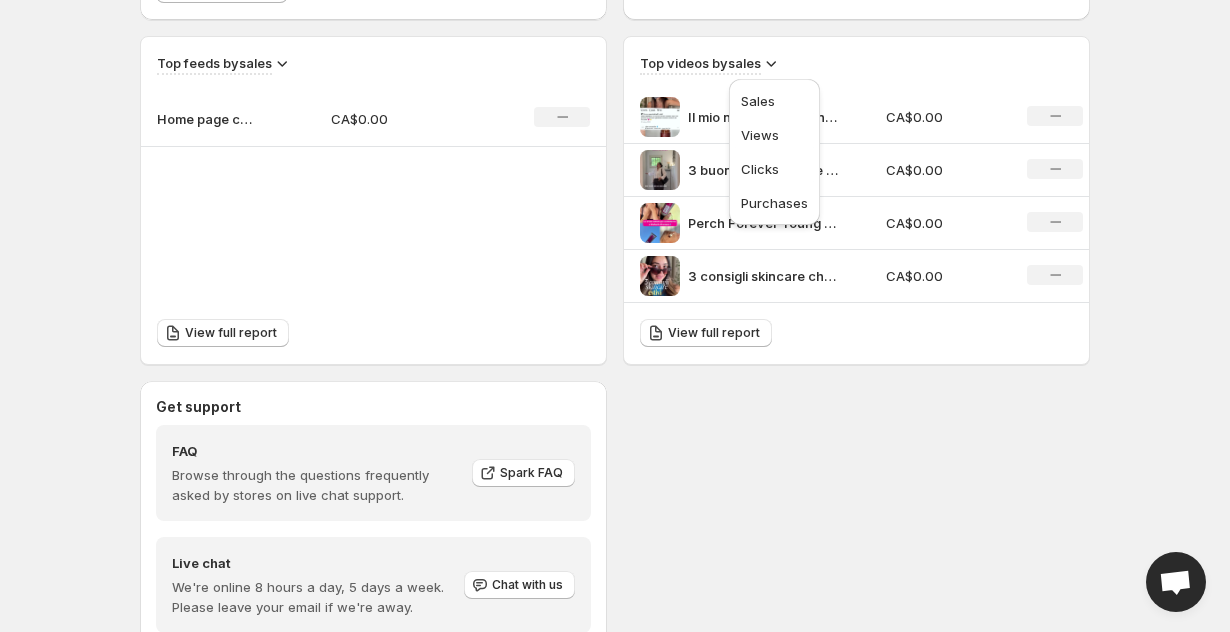 click on "Top videos by  sales" at bounding box center (856, 64) 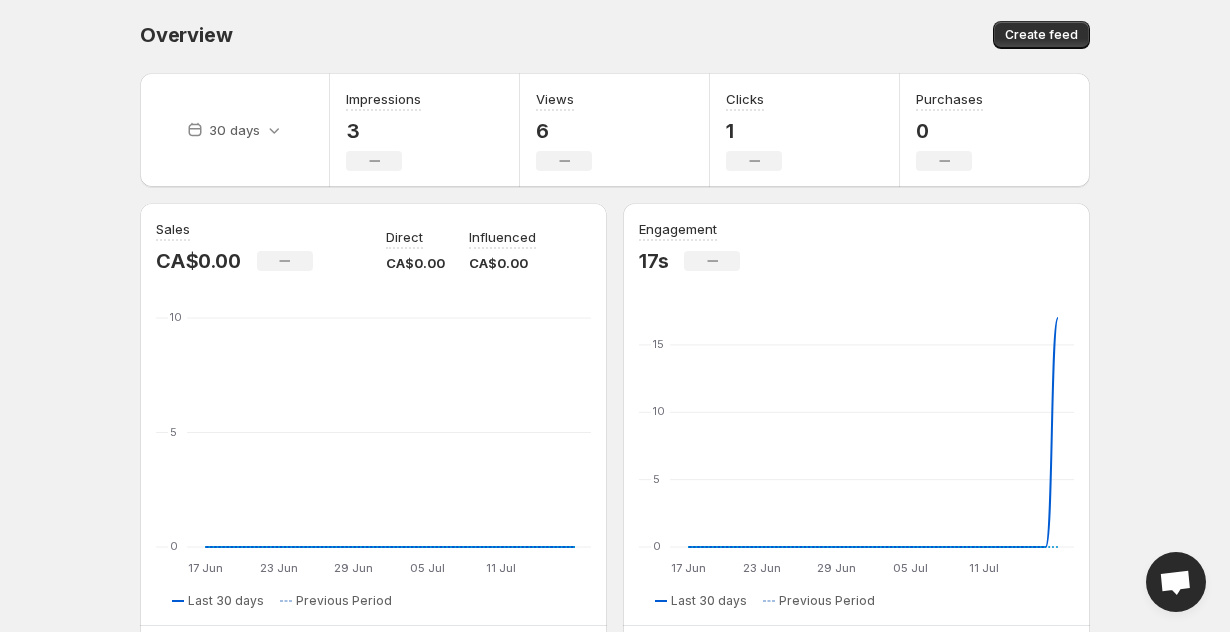 scroll, scrollTop: 0, scrollLeft: 0, axis: both 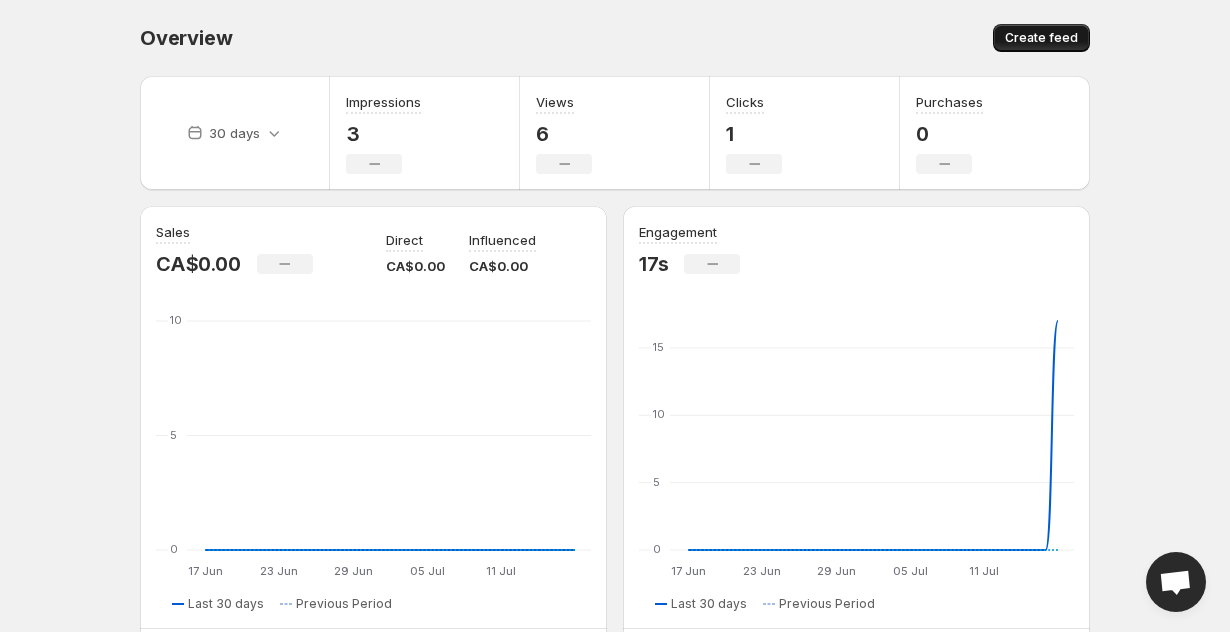 click on "Create feed" at bounding box center [1041, 38] 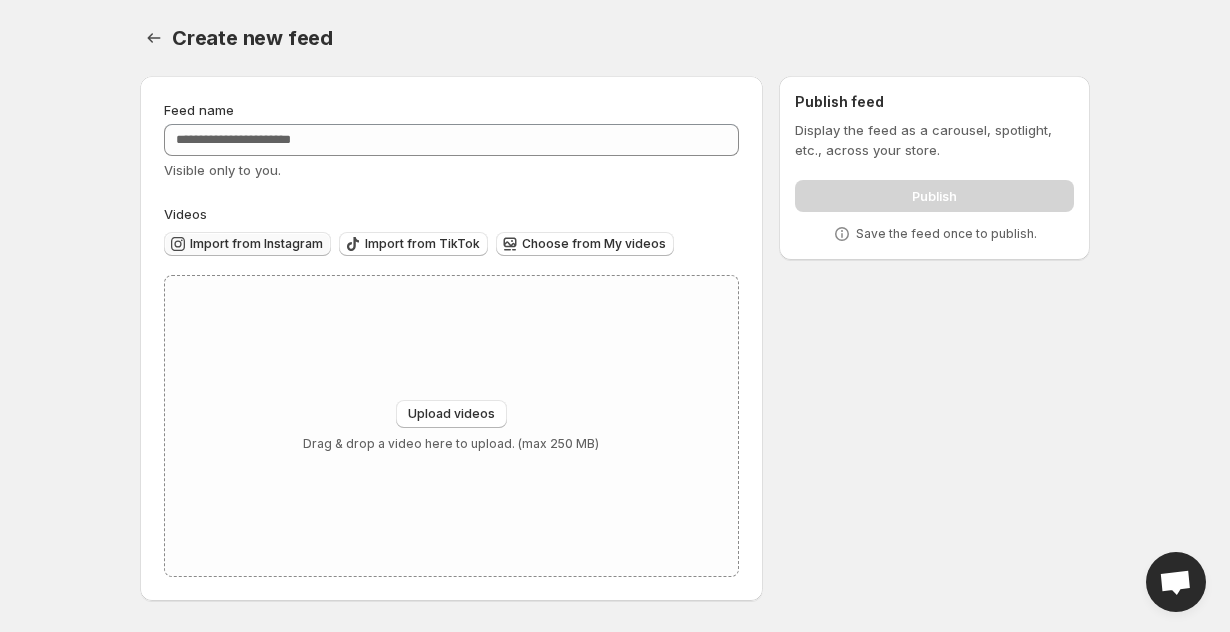 click on "Import from Instagram" at bounding box center (256, 244) 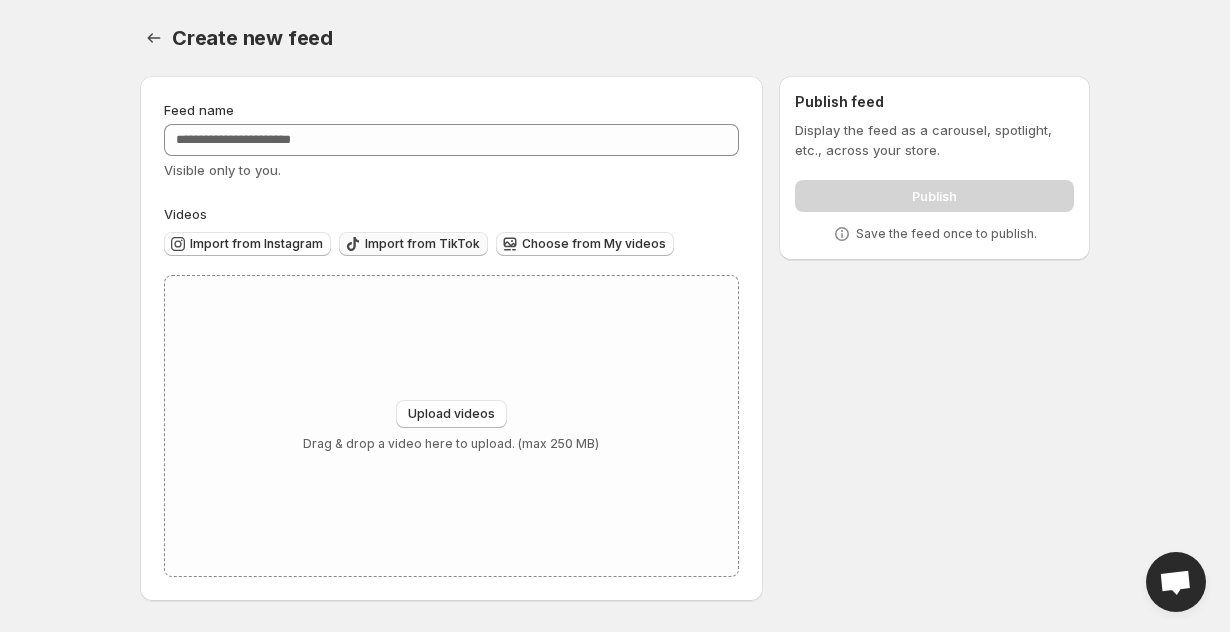 click on "Import from TikTok" at bounding box center (413, 244) 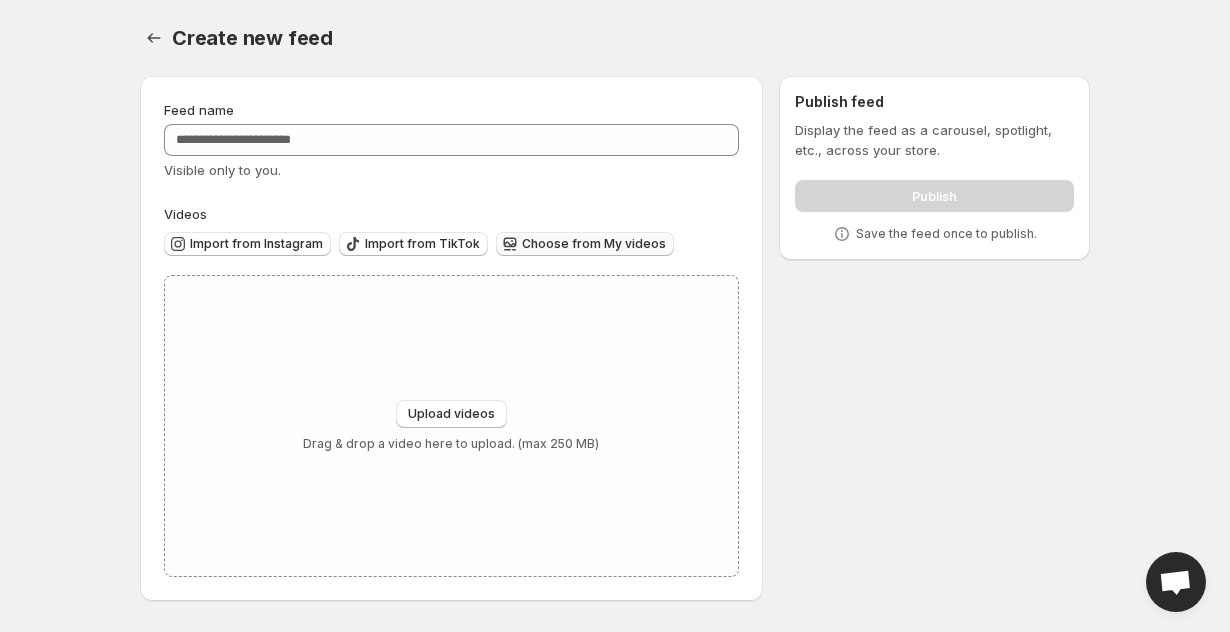 click on "Choose from My videos" at bounding box center [594, 244] 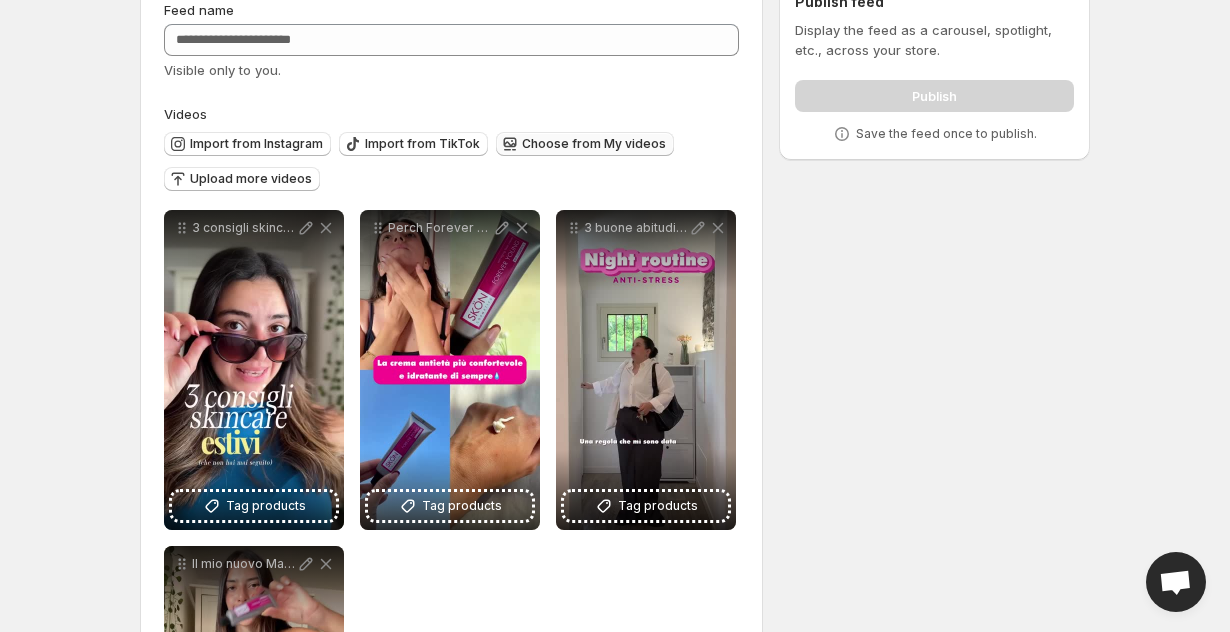 scroll, scrollTop: 104, scrollLeft: 0, axis: vertical 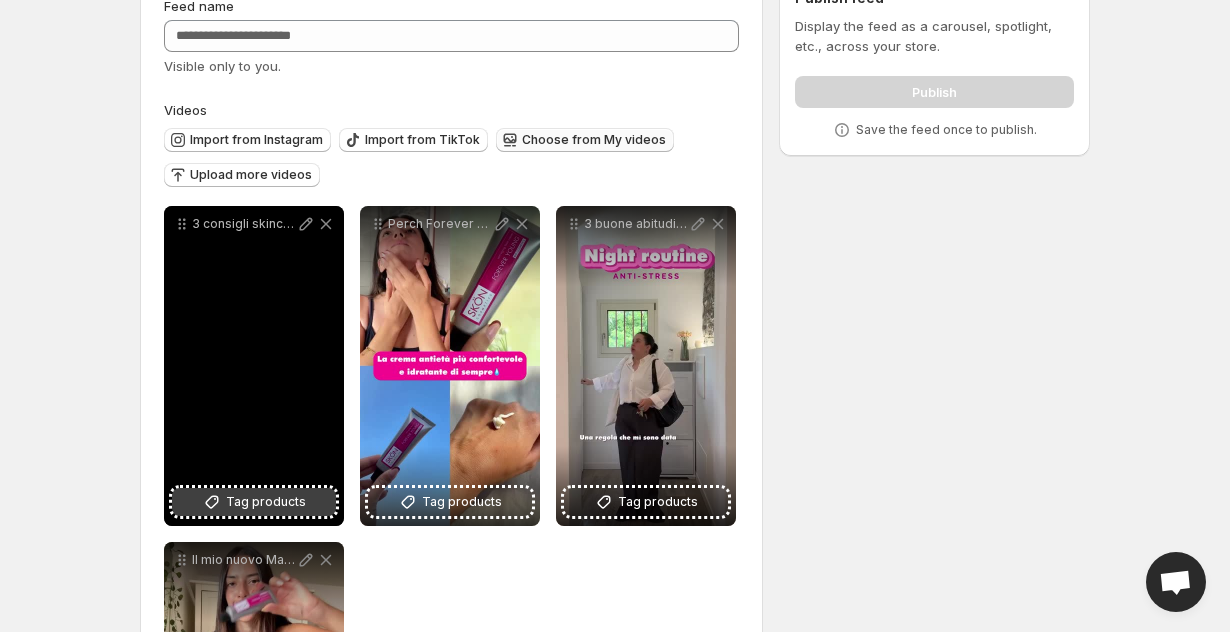 click on "Tag products" at bounding box center (266, 502) 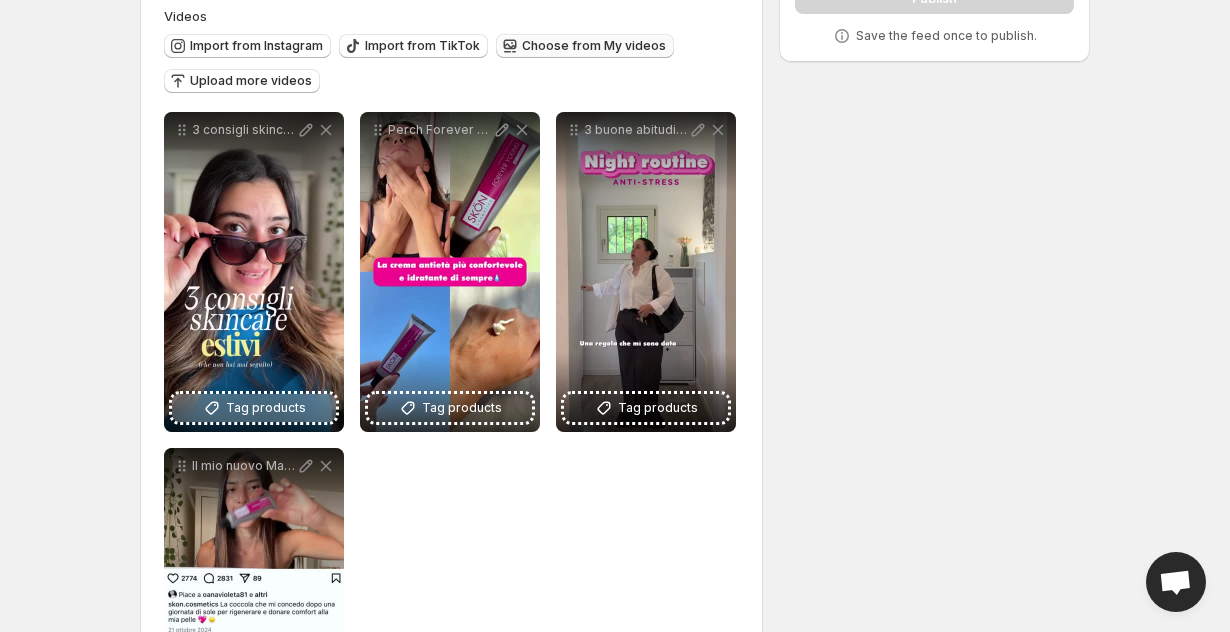 scroll, scrollTop: 199, scrollLeft: 0, axis: vertical 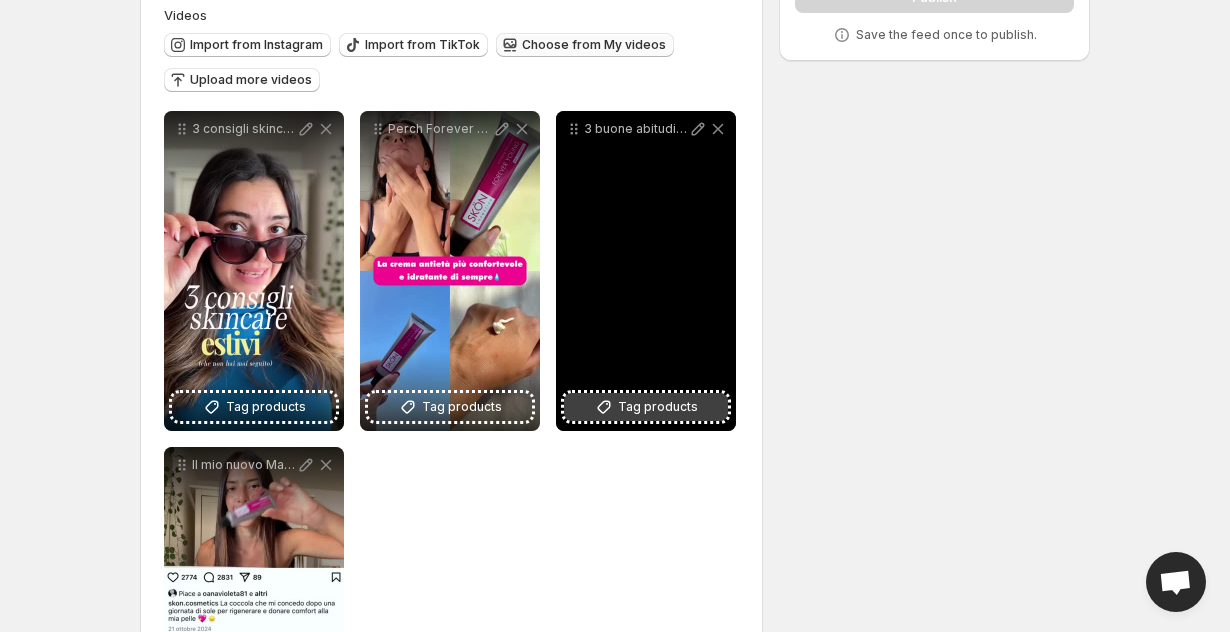 click on "Tag products" at bounding box center [658, 407] 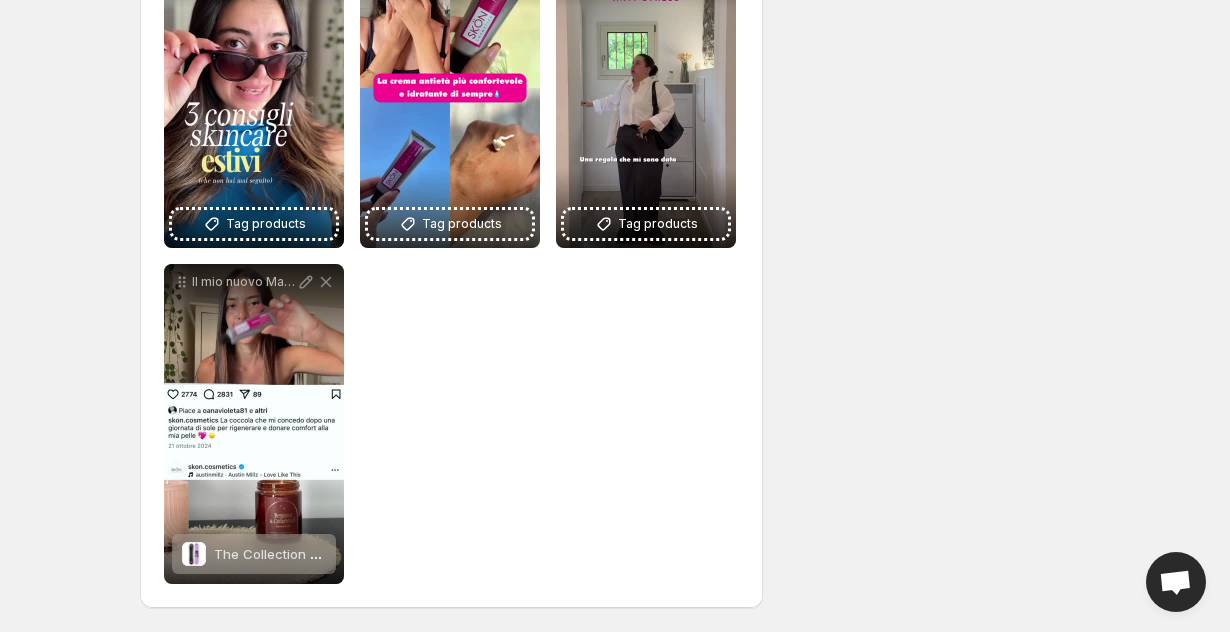 scroll, scrollTop: 328, scrollLeft: 0, axis: vertical 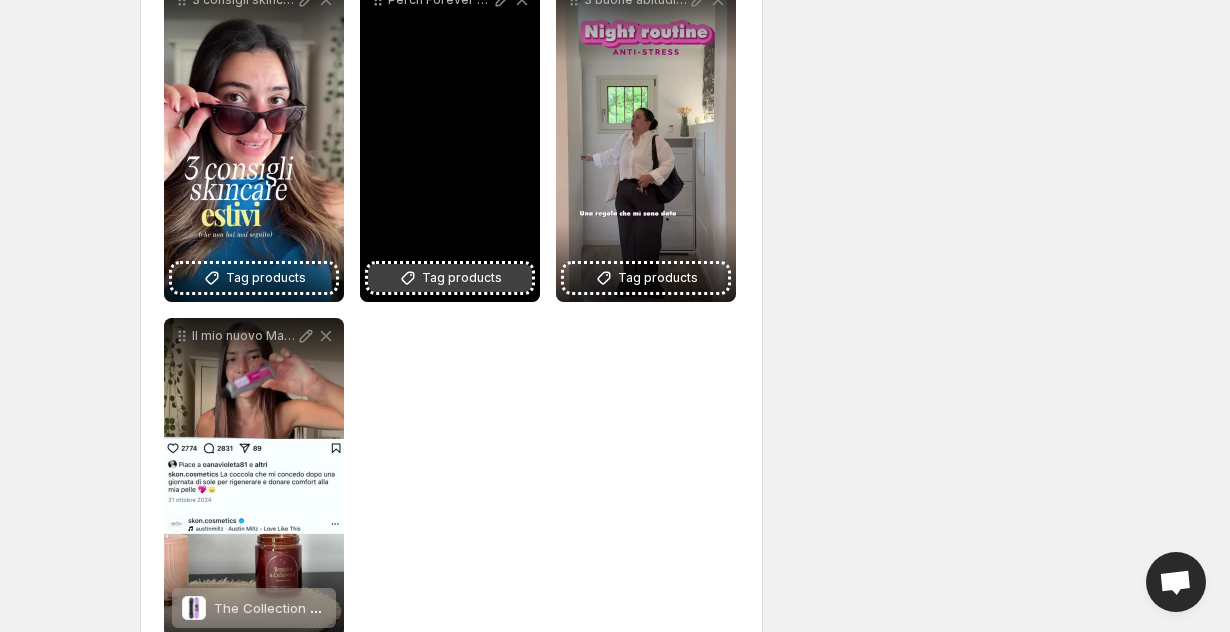 click on "Tag products" at bounding box center [450, 278] 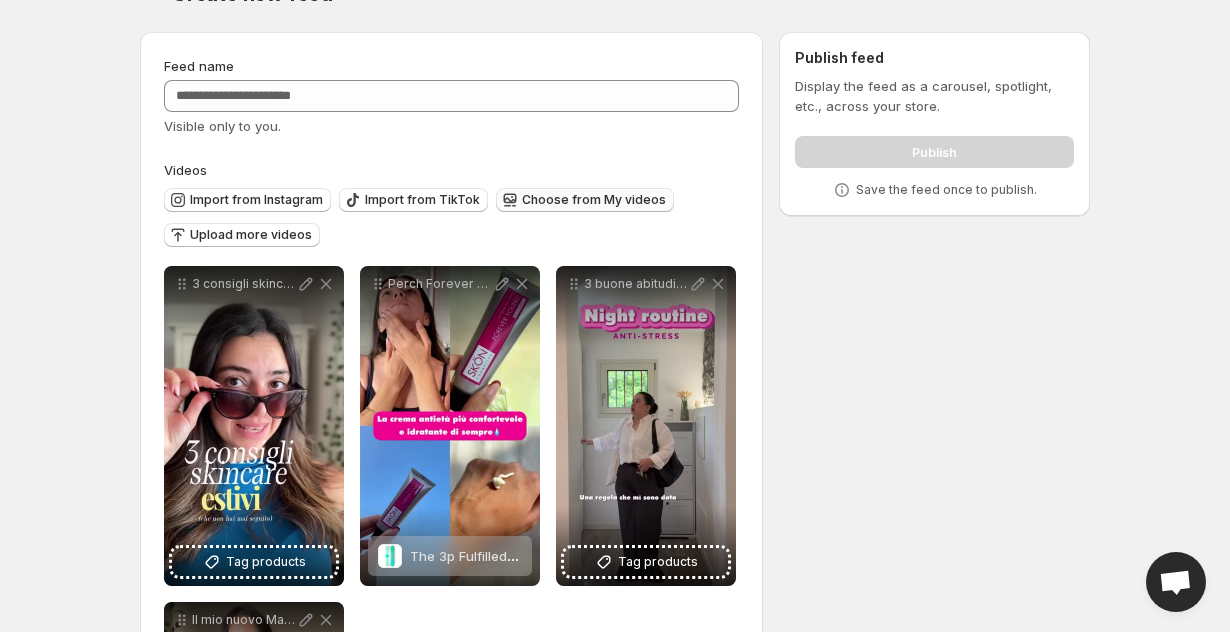 scroll, scrollTop: 0, scrollLeft: 0, axis: both 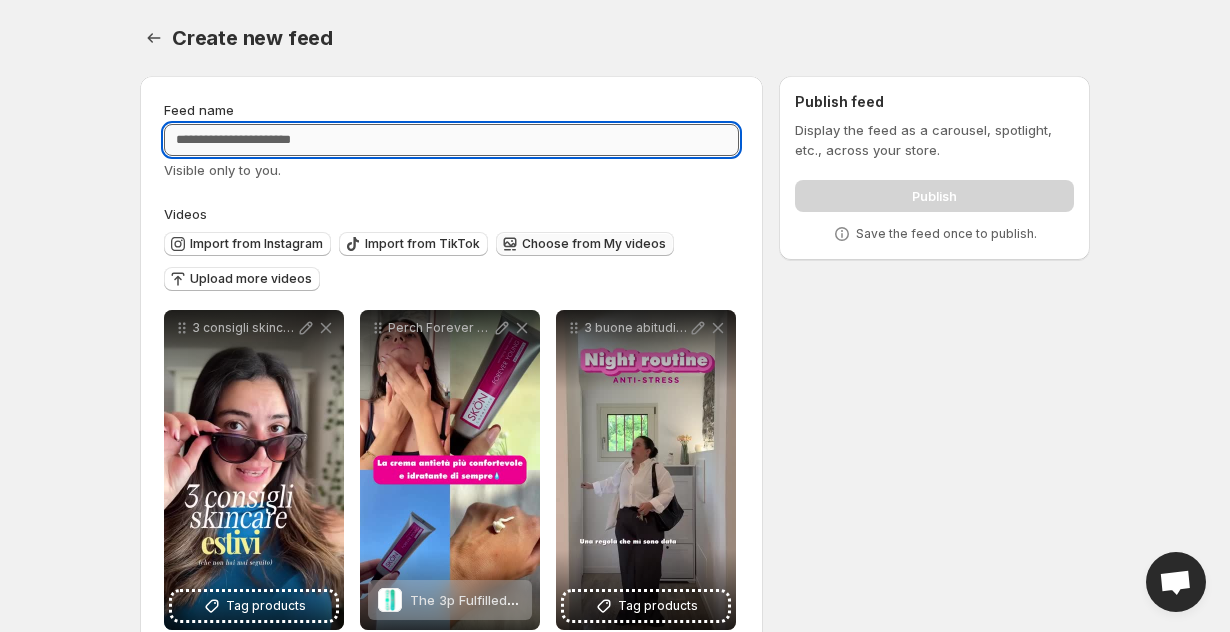 click on "Feed name" at bounding box center [451, 140] 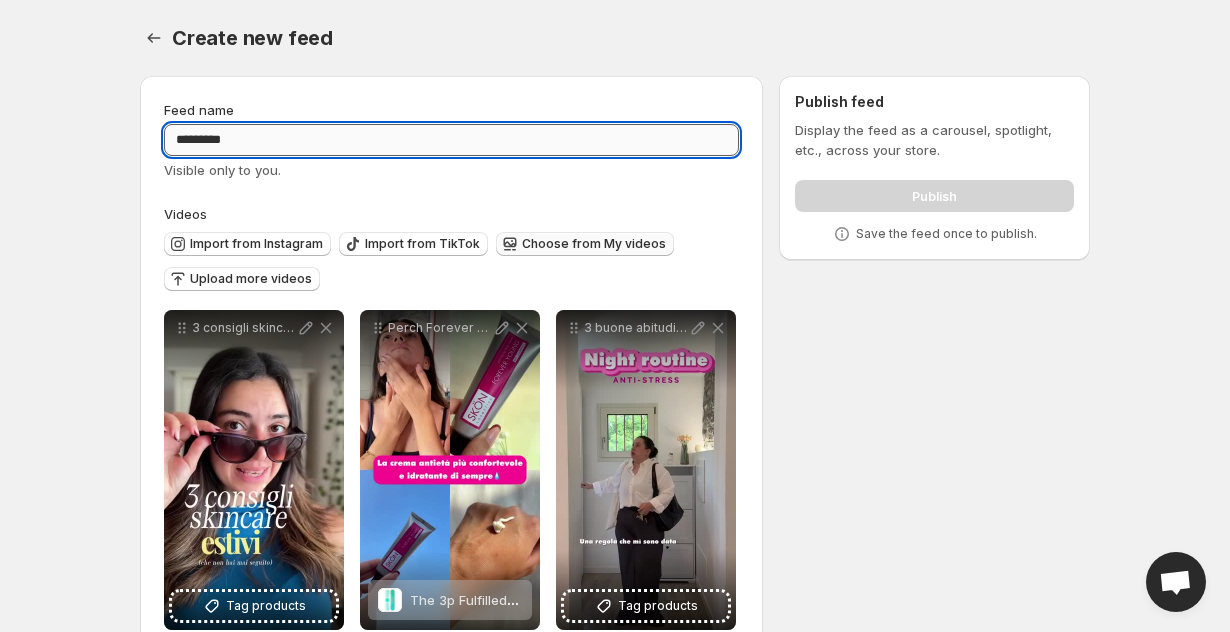 type on "*********" 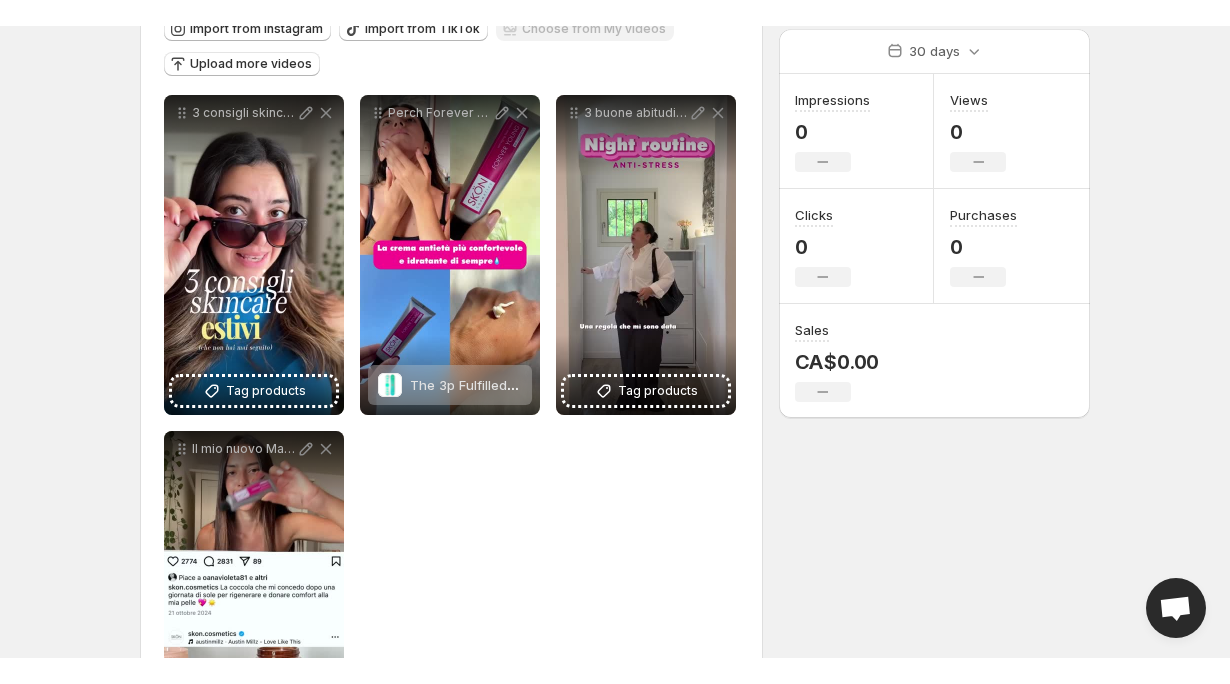 scroll, scrollTop: 0, scrollLeft: 0, axis: both 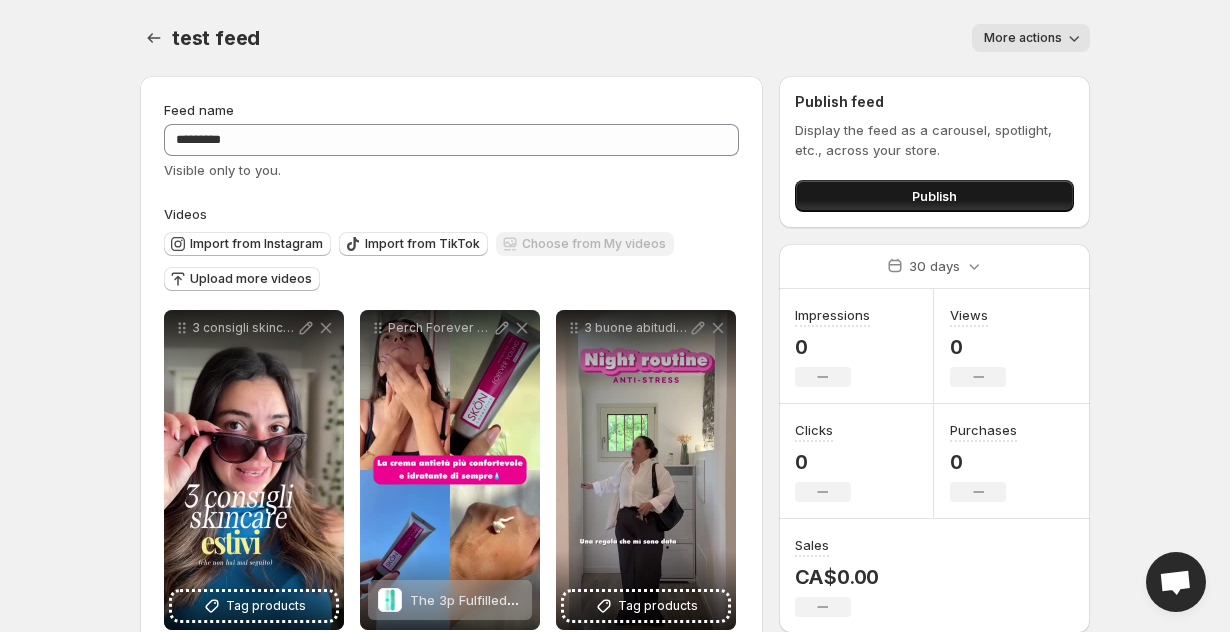 click on "Publish" at bounding box center [934, 196] 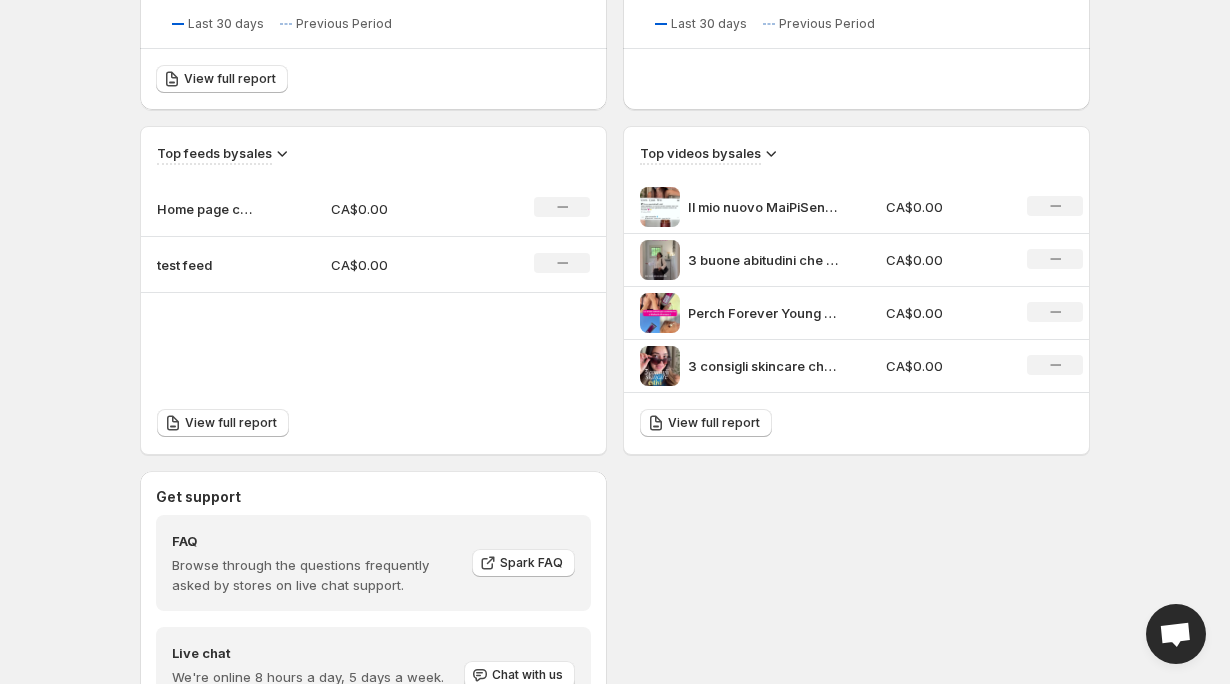 scroll, scrollTop: 595, scrollLeft: 0, axis: vertical 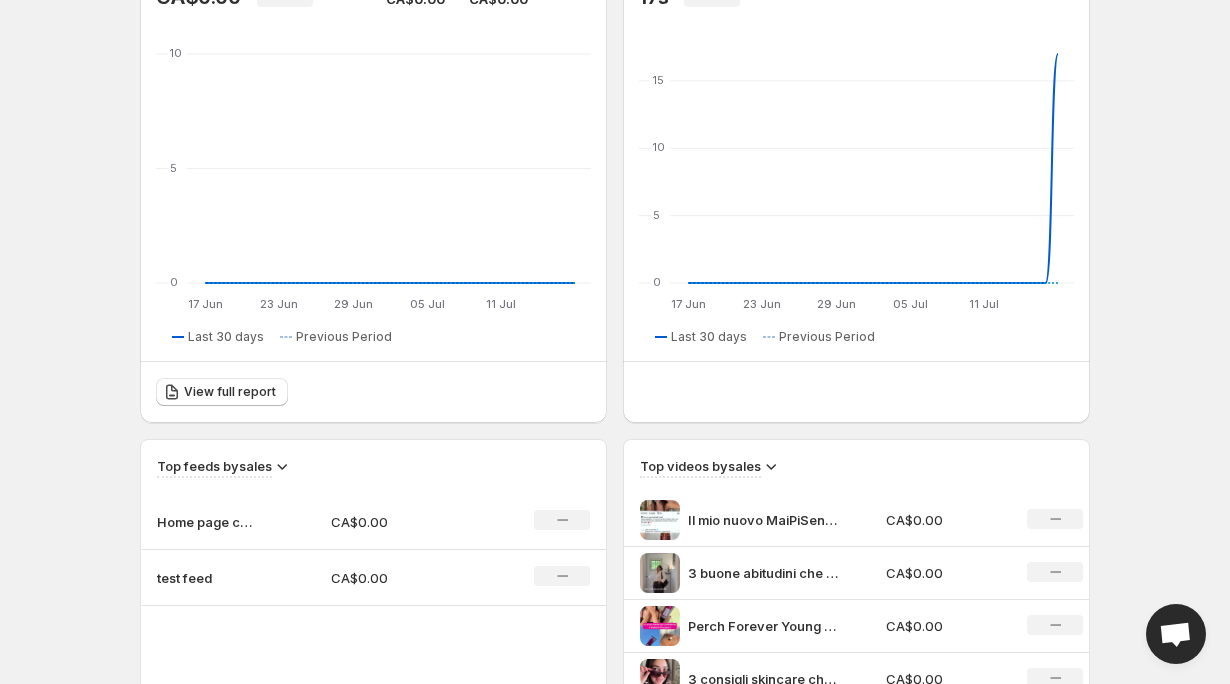 click on "Home Feeds Videos Subscription Settings Overview. This page is ready Overview Create feed 30 days Impressions 3 No change Views 6 No change Clicks 1 No change Purchases 0 No change Sales CA$0.00 No change Direct CA$0.00 Influenced CA$0.00 17 Jun 17 Jun 23 Jun 23 Jun 29 Jun 29 Jun 05 Jul 05 Jul 11 Jul 11 Jul 0 0 5 5 10 10 17 Jun 18 Jun 19 Jun 20 Jun 21 Jun 22 Jun 23 Jun 24 Jun 25 Jun 26 Jun 27 Jun 28 Jun 29 Jun 30 Jun 01 Jul 02 Jul 03 Jul 04 Jul 05 Jul 06 Jul 07 Jul 08 Jul 09 Jul 10 Jul 11 Jul 12 Jul 13 Jul 14 Jul 15 Jul 16 Jul 17 Jul 0 0 0 0 0 0 0 0 0 0 0 0 0 0 0 0 0 0 0 0 0 0 0 0 0 0 0 0 0 0 0 0 0 0 0 0 0 0 0 0 0 0 0 0 0 0 0 0 0 0 0 0 0 0 0 0 0 0 0 0 0 0 Last 30 days Previous Period View full report Engagement 17s No change 17 Jun 17 Jun 23 Jun 23 Jun 29 Jun 29 Jun 05 Jul 05 Jul 11 Jul 11 Jul 0 0 5 5 10 10 15 15 17 Jun 18 Jun 19 Jun 20 Jun 21 Jun 22 Jun 23 Jun 24 Jun 25 Jun 26 Jun 27 Jun 28 Jun 29 Jun 30 Jun 01 Jul 02 Jul 03 Jul 04 Jul 05 Jul 06 Jul 07 Jul 08 Jul 09 Jul 10 Jul 11 Jul 12 Jul 13 Jul 14 Jul 0 0" at bounding box center (615, 75) 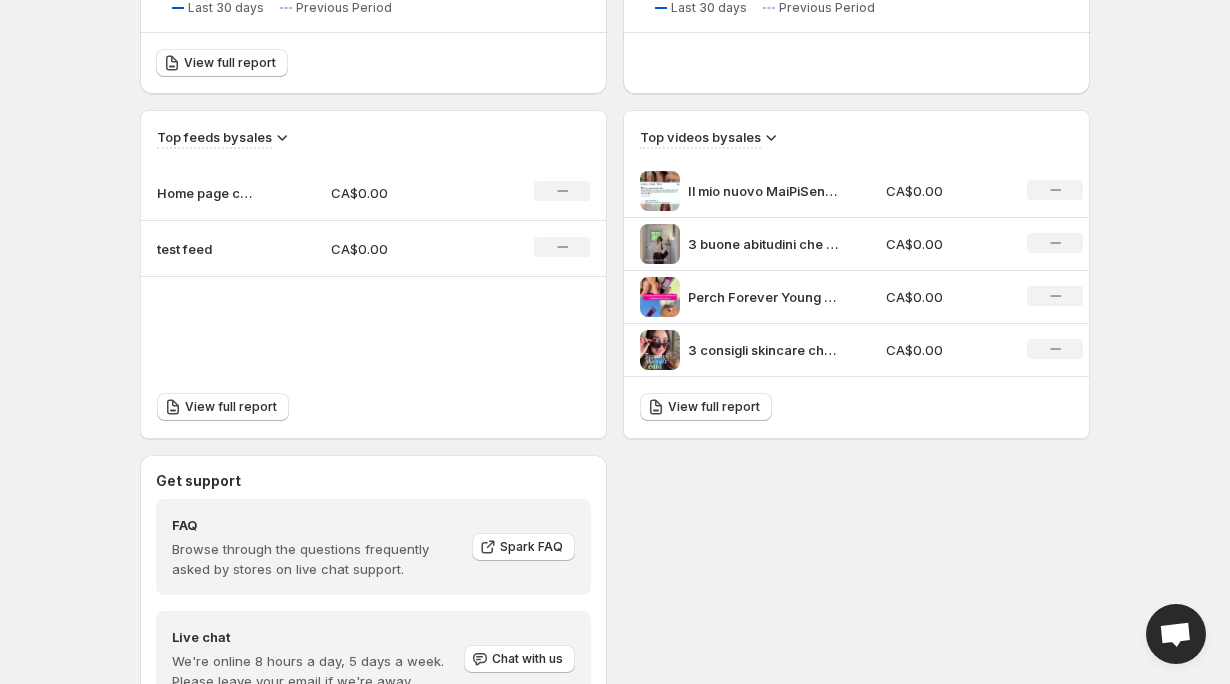 scroll, scrollTop: 597, scrollLeft: 0, axis: vertical 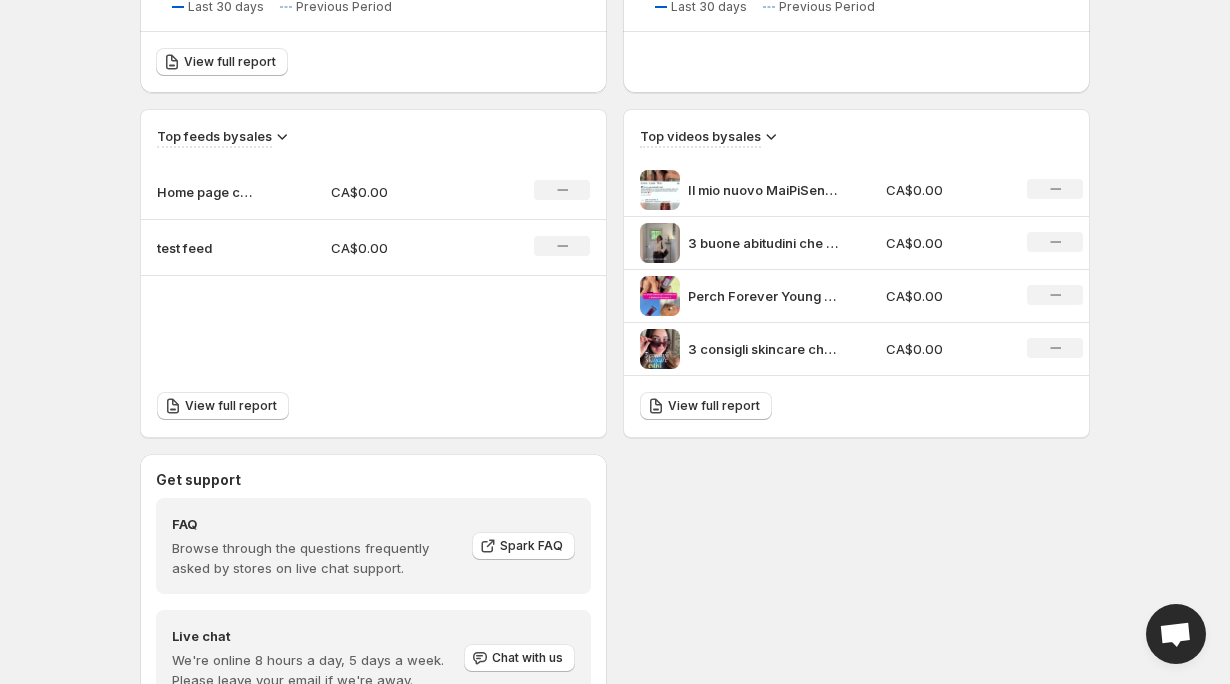 click 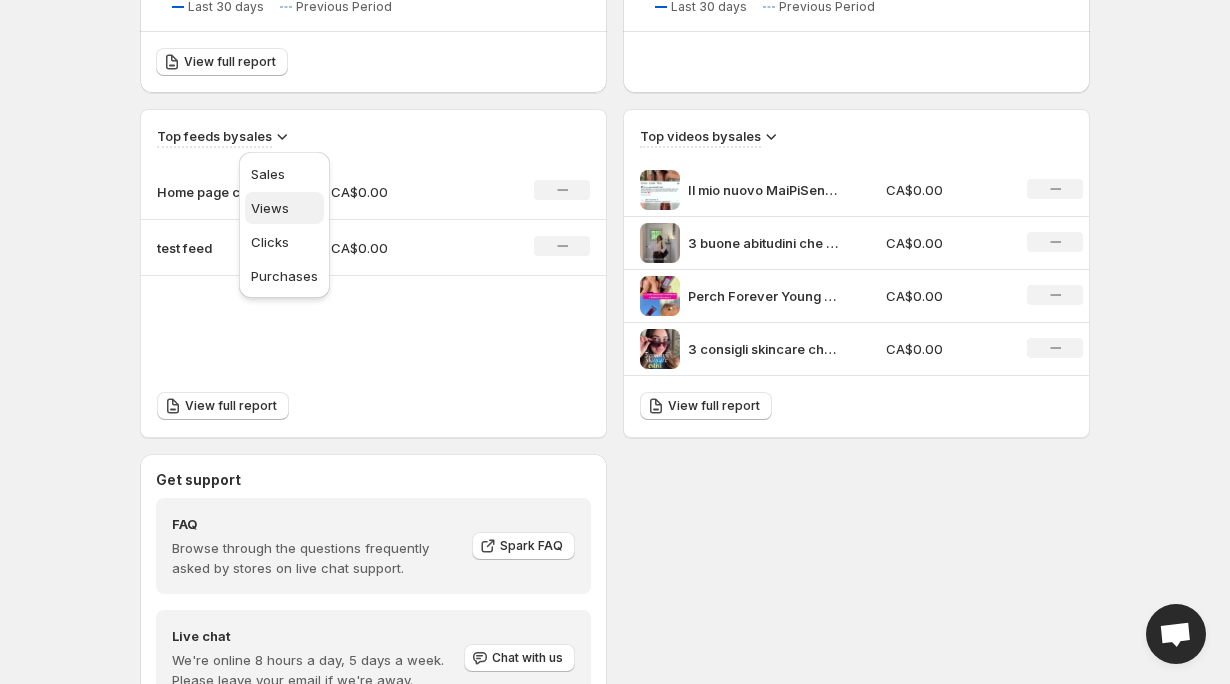 click on "Views" at bounding box center (284, 208) 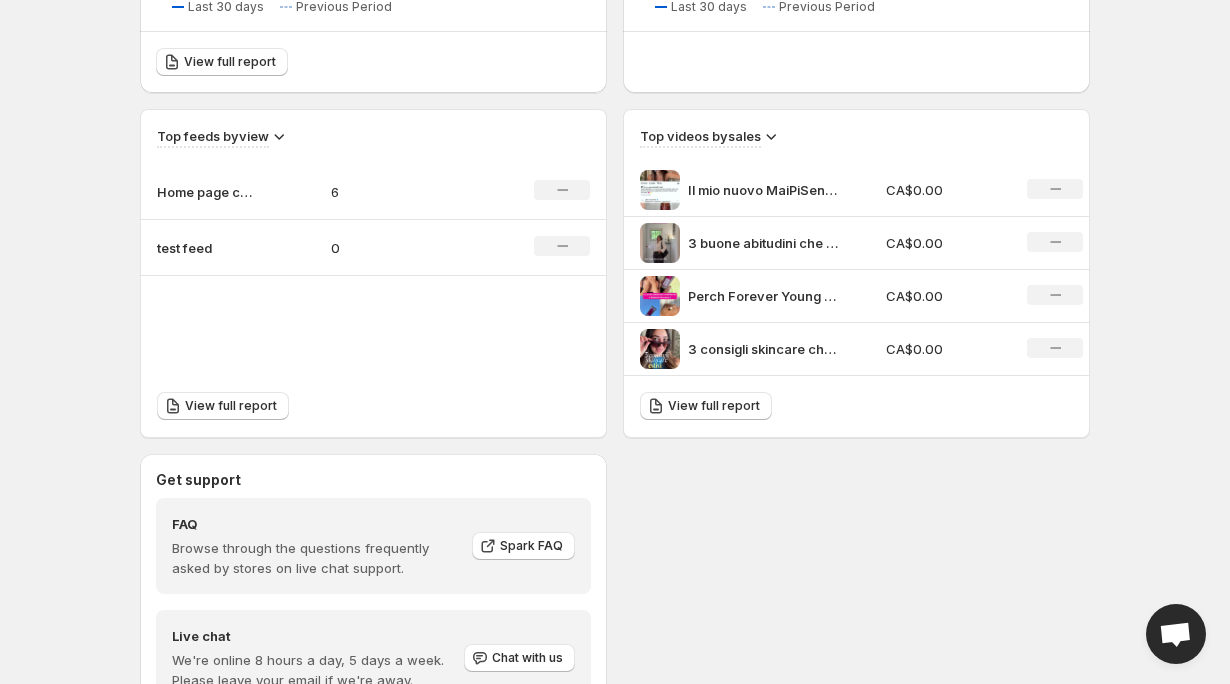 click 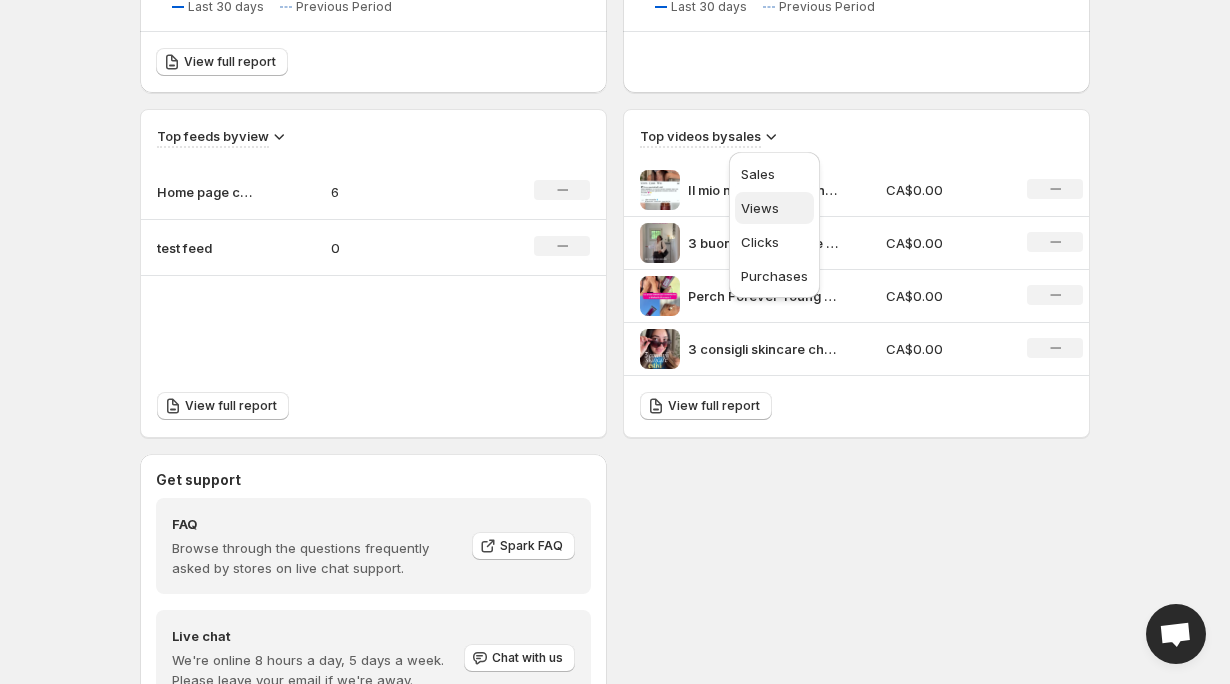 click on "Views" at bounding box center (760, 208) 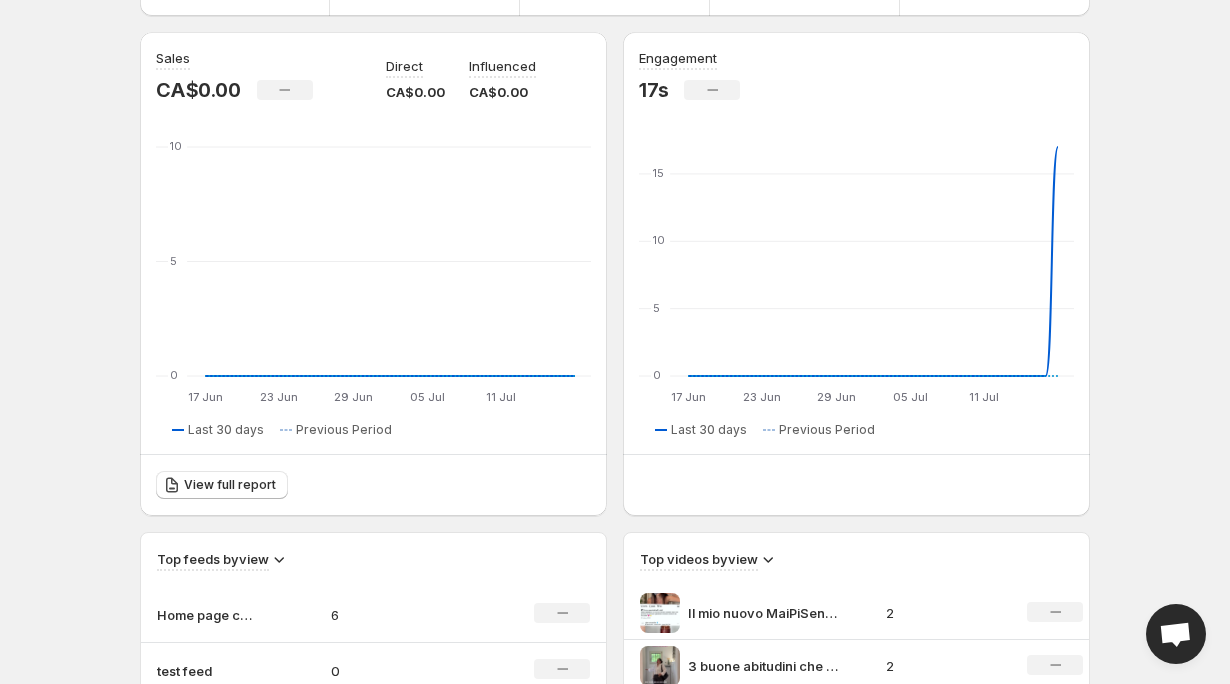 scroll, scrollTop: 0, scrollLeft: 0, axis: both 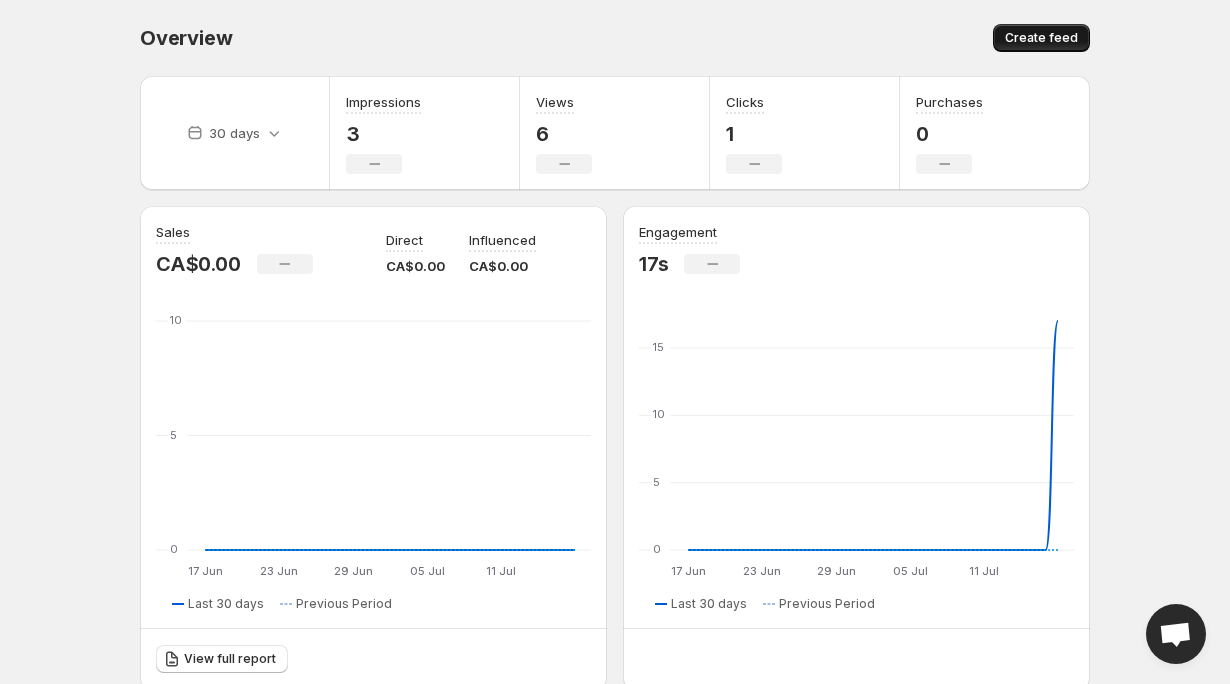 click on "Create feed" at bounding box center (1041, 38) 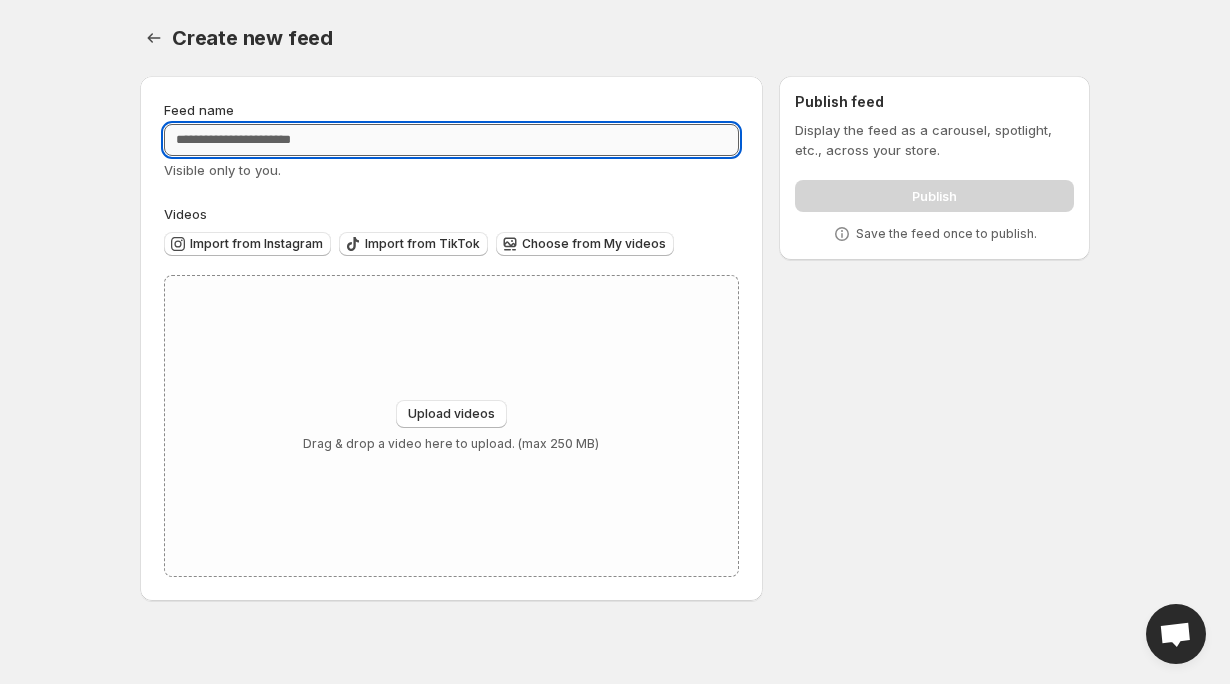 click on "Feed name" at bounding box center [451, 140] 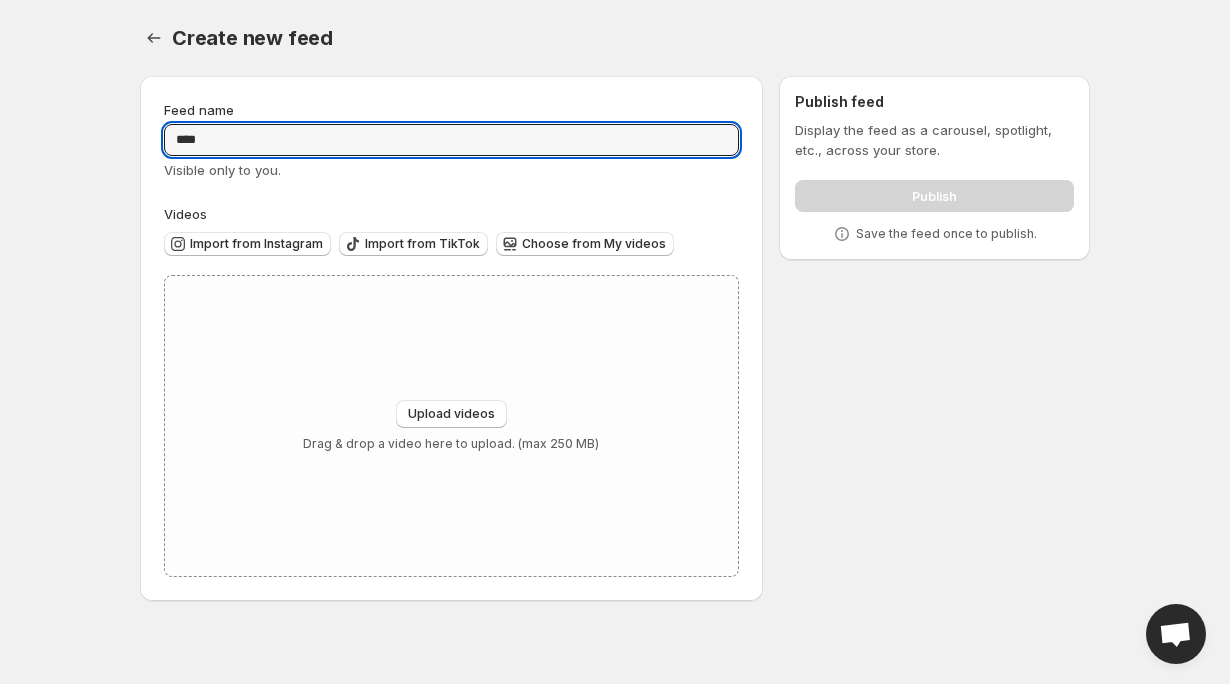 type on "****" 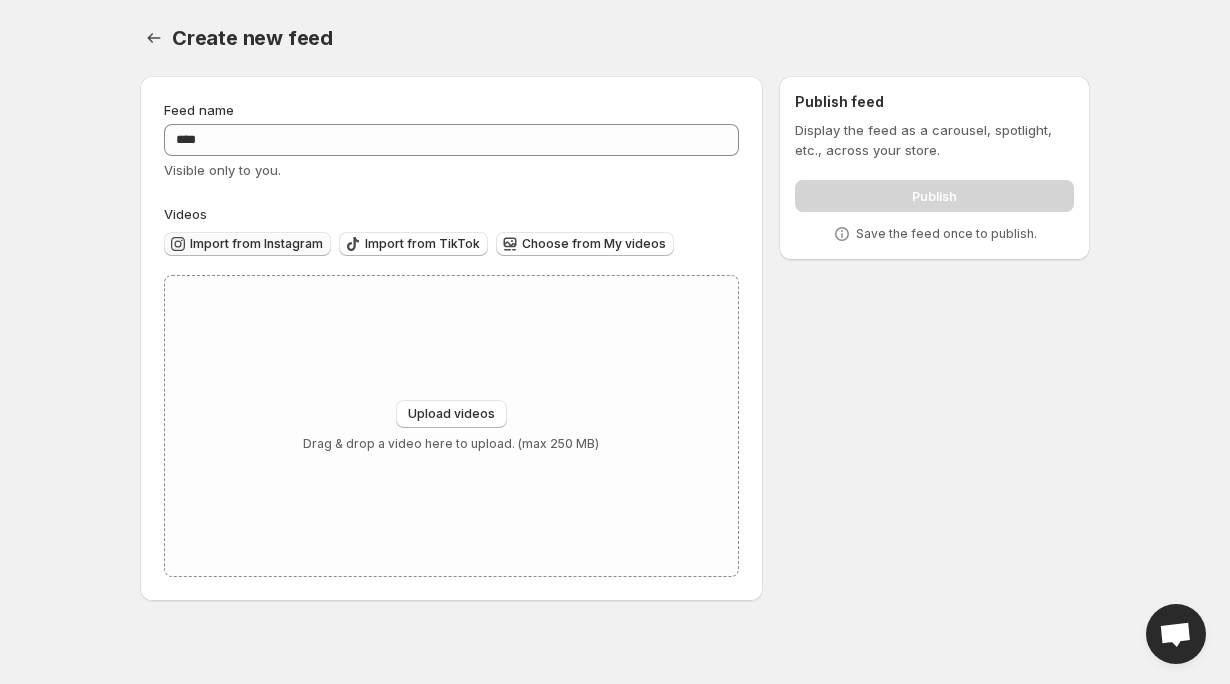 click on "Import from Instagram" at bounding box center [256, 244] 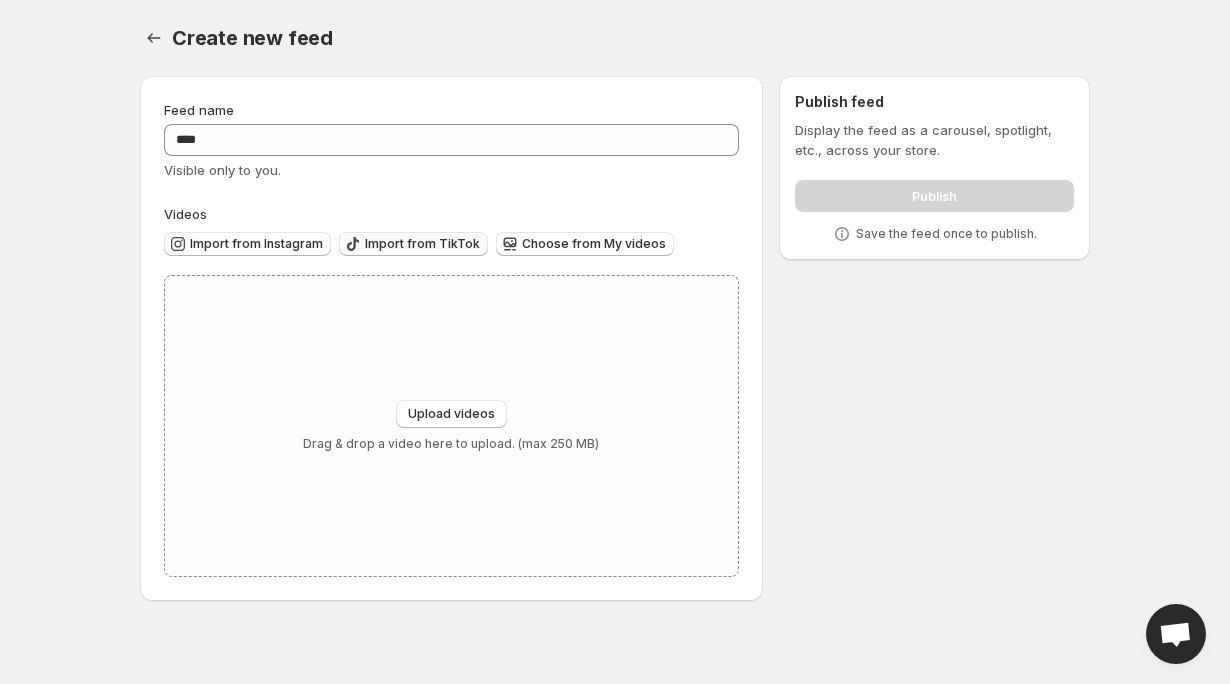 click on "Import from TikTok" at bounding box center (422, 244) 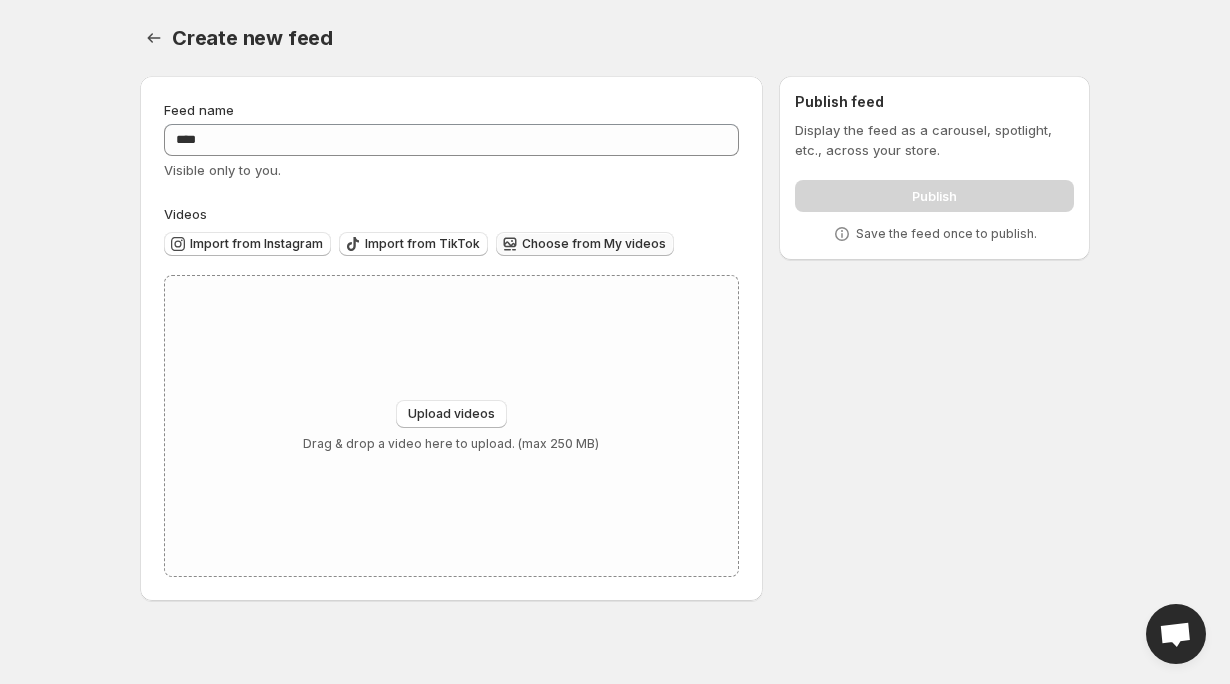 click on "Choose from My videos" at bounding box center (594, 244) 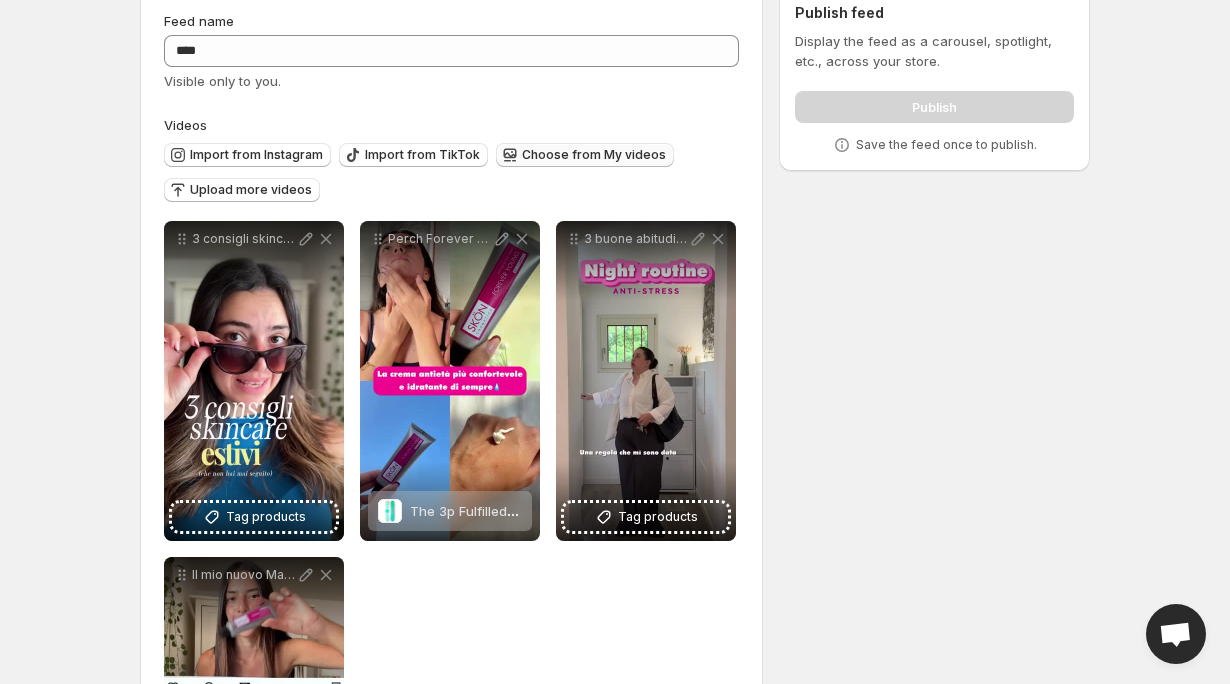 scroll, scrollTop: 110, scrollLeft: 0, axis: vertical 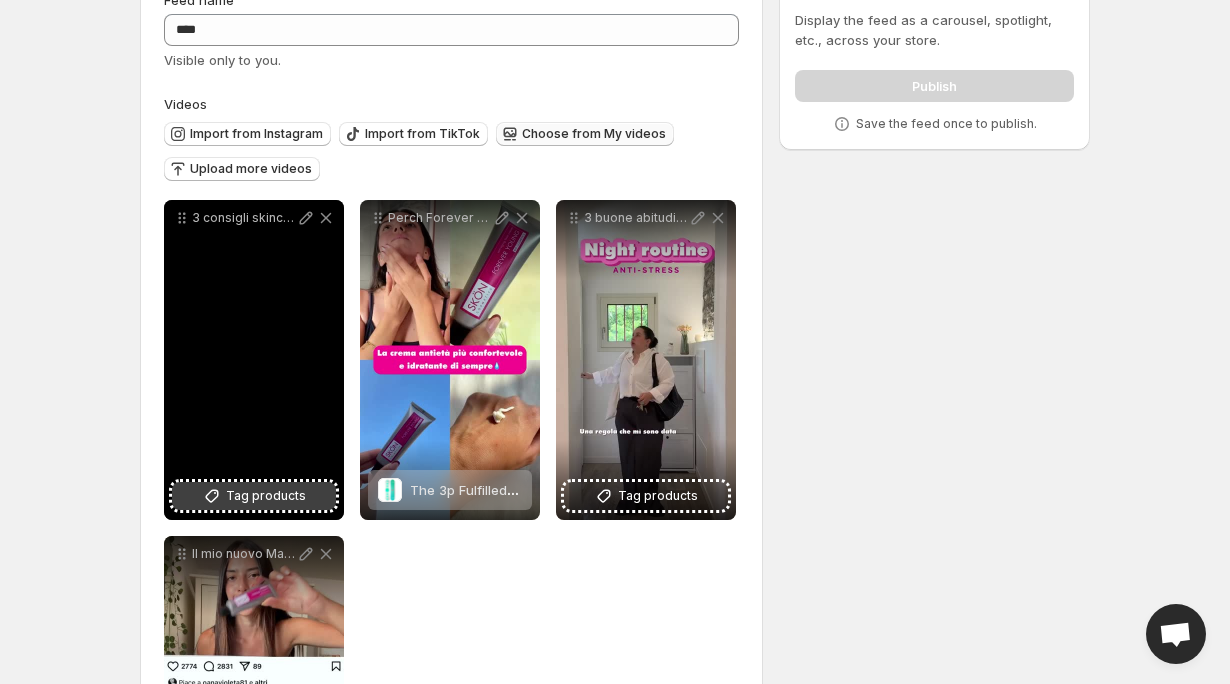 click on "Tag products" at bounding box center [266, 496] 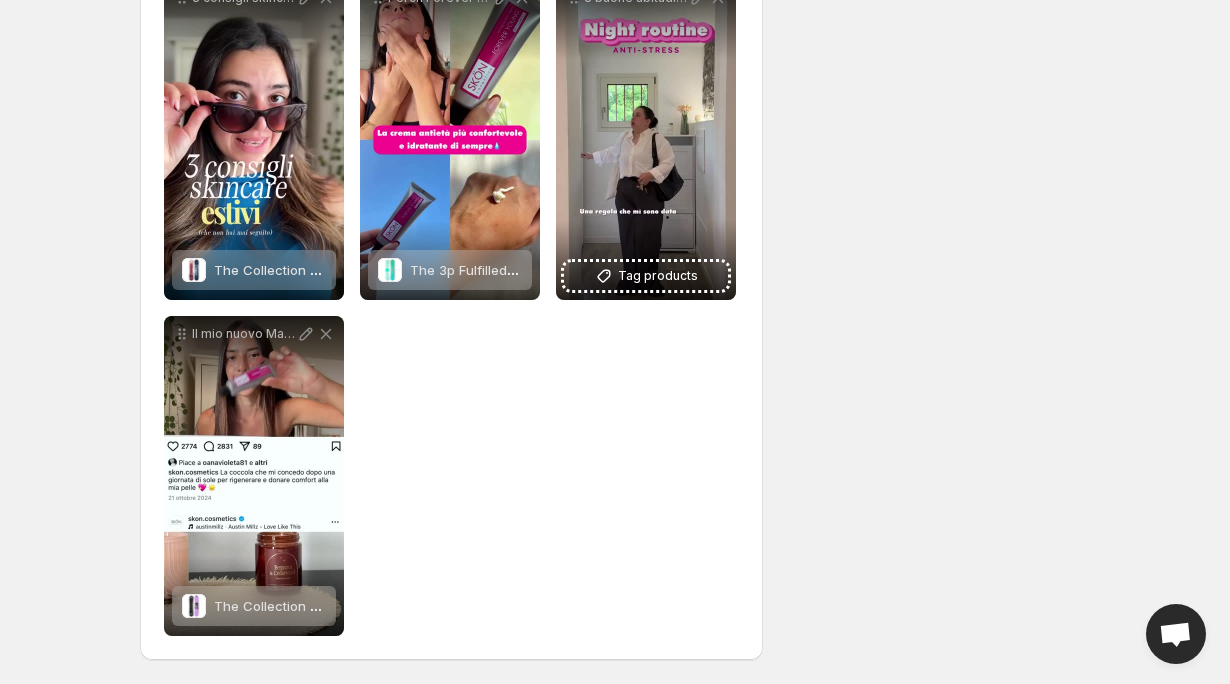scroll, scrollTop: 0, scrollLeft: 0, axis: both 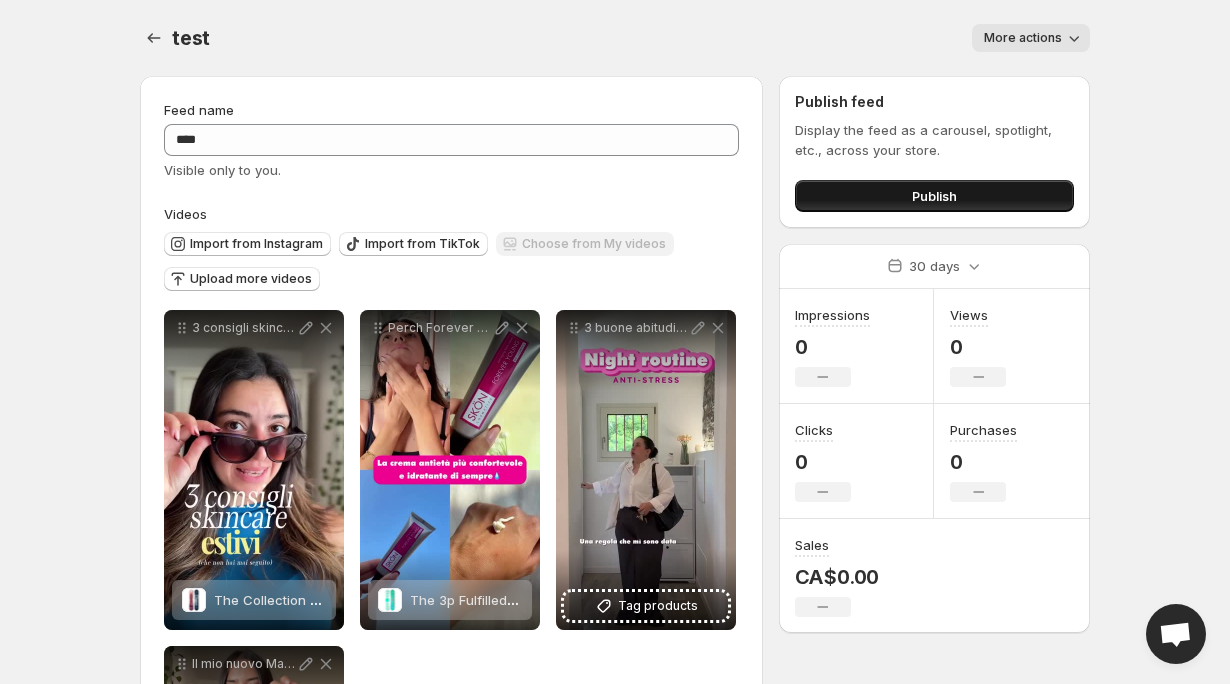 click on "Publish" at bounding box center (934, 196) 